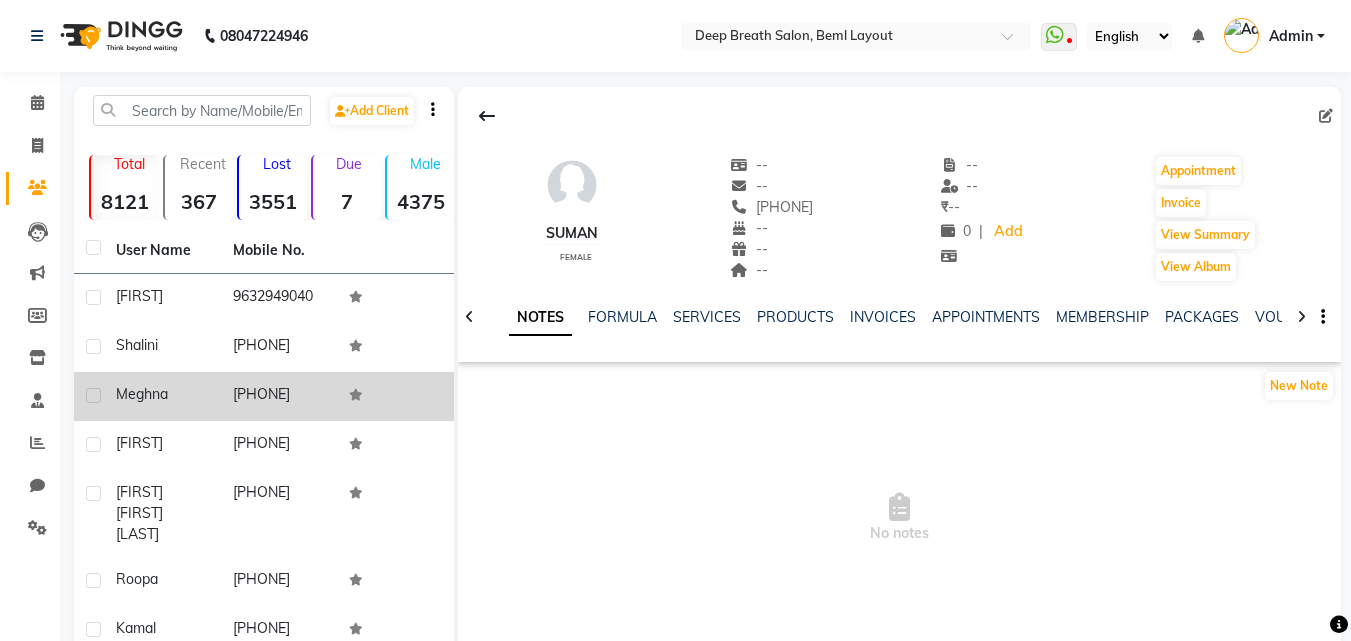 scroll, scrollTop: 0, scrollLeft: 0, axis: both 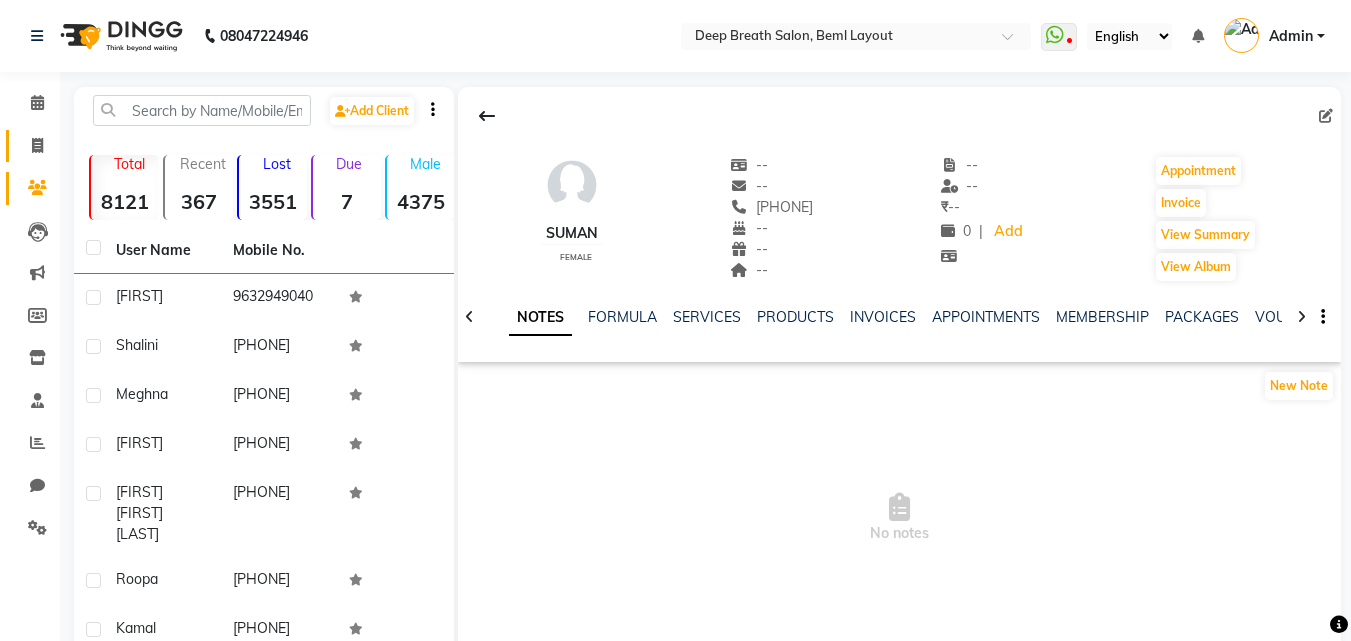 click on "Invoice" 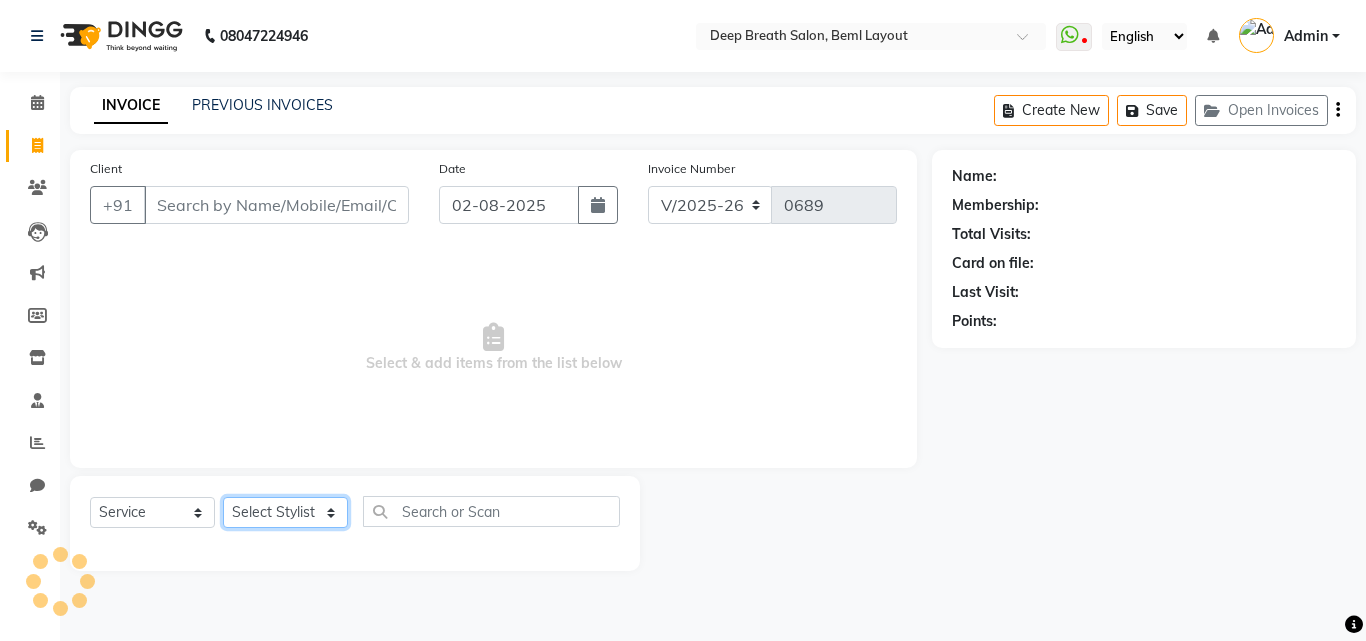 click on "Select Stylist" 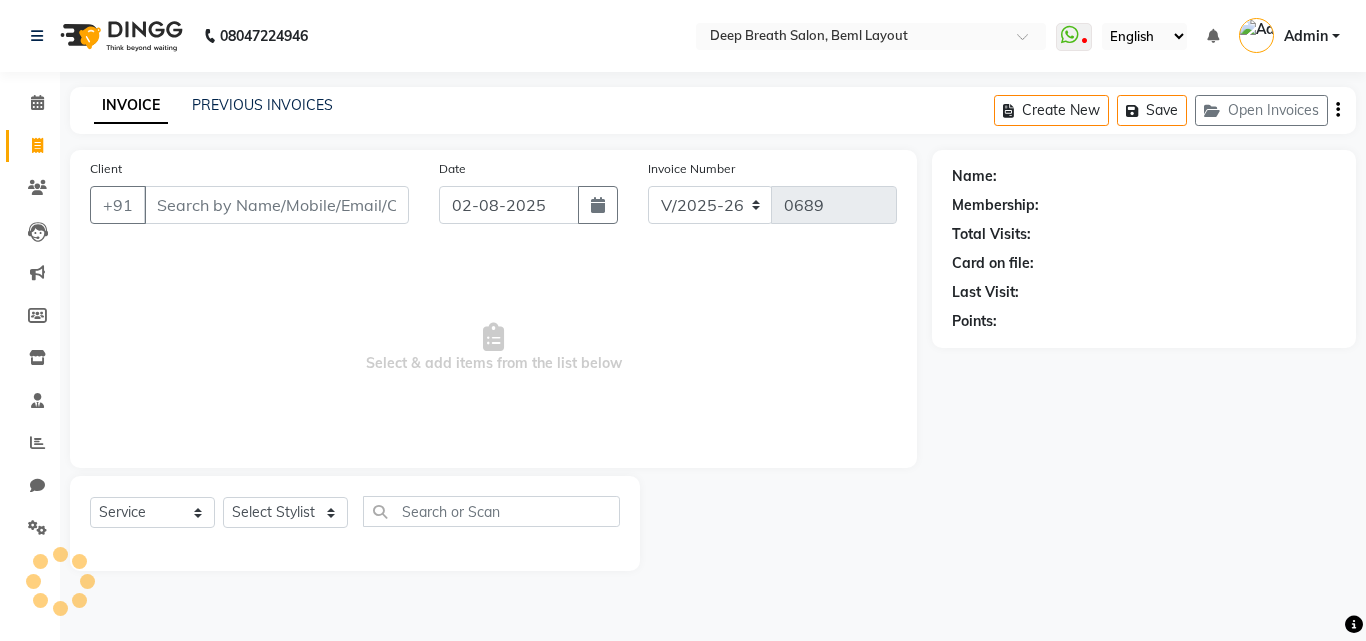 click on "Select Service Product Membership Package VoucherPrepaid Gift Card Select Stylist [NAME] [NAME] [NAME] [NAME] [NAME] [NAME] [NAME] [NAME] [NAME] [NAME] [NAME] [NAME] [NAME]" 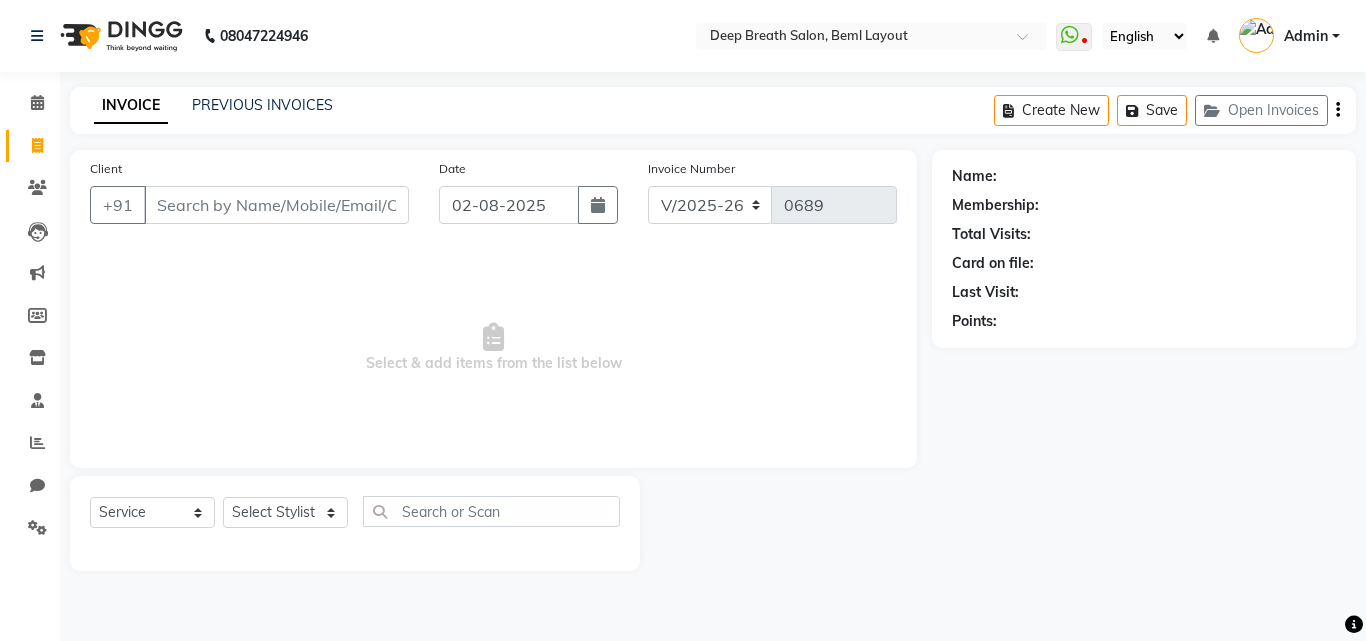 click on "Select Service Product Membership Package VoucherPrepaid Gift Card Select Stylist [NAME] [NAME] [NAME] [NAME] [NAME] [NAME] [NAME] [NAME] [NAME] [NAME] [NAME] [NAME] [NAME]" 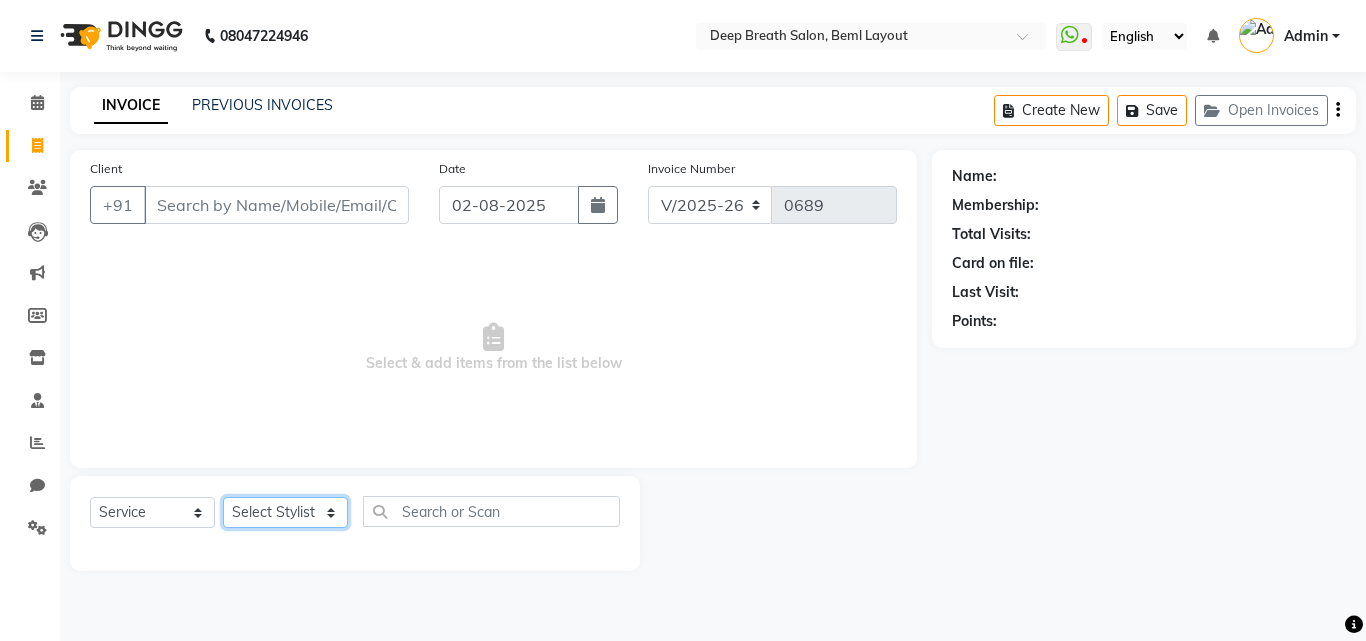 click on "Select Stylist [NAME] [NAME] [NAME] [NAME] [NAME] [NAME] [NAME] [NAME] [NAME] [NAME] [NAME] [NAME] [NAME]" 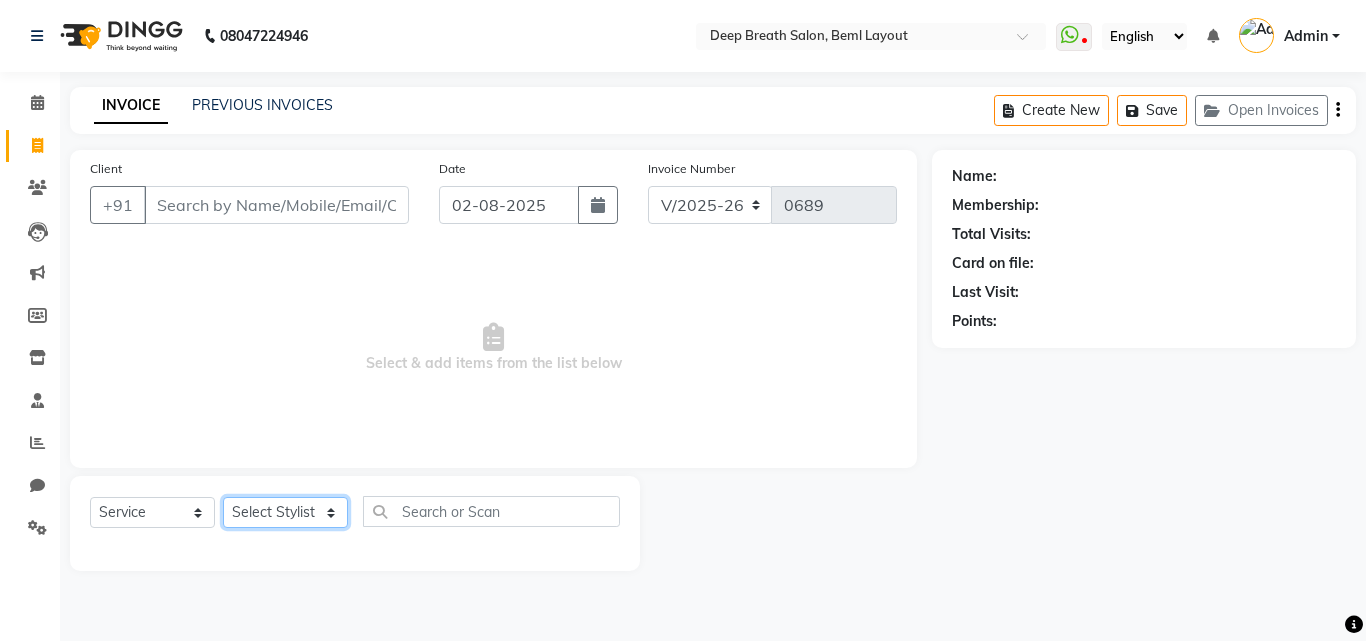 select on "35470" 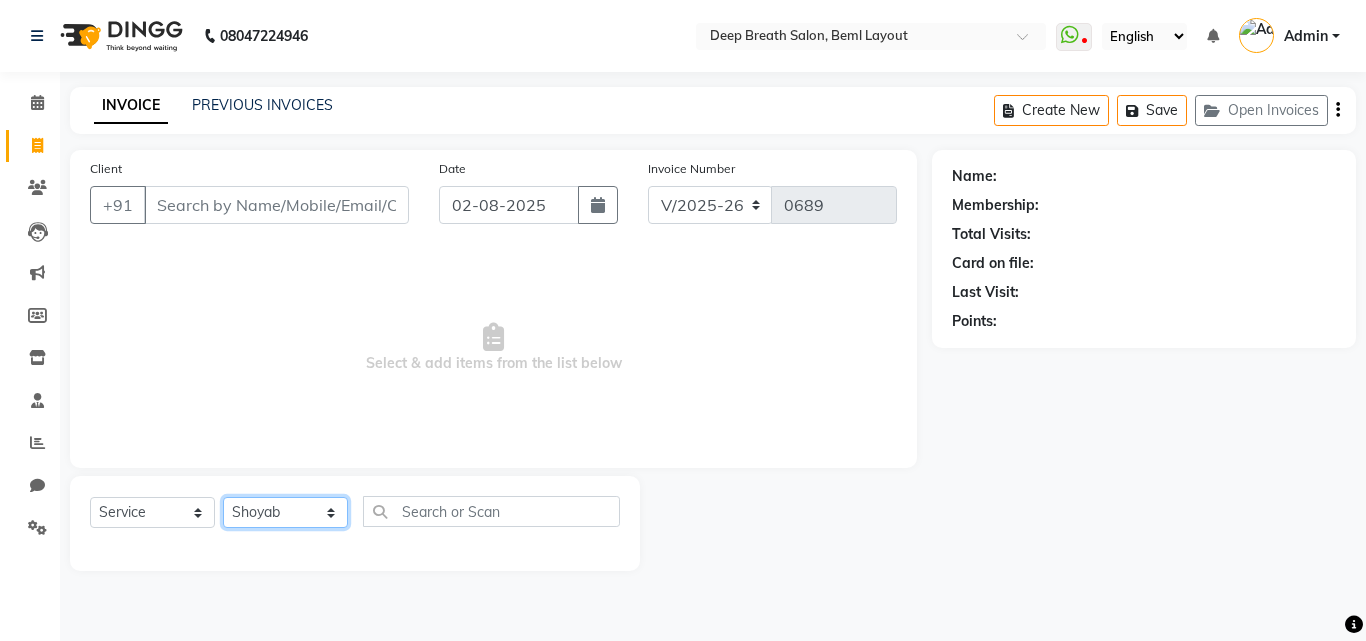 click on "Select Stylist [NAME] [NAME] [NAME] [NAME] [NAME] [NAME] [NAME] [NAME] [NAME] [NAME] [NAME] [NAME] [NAME]" 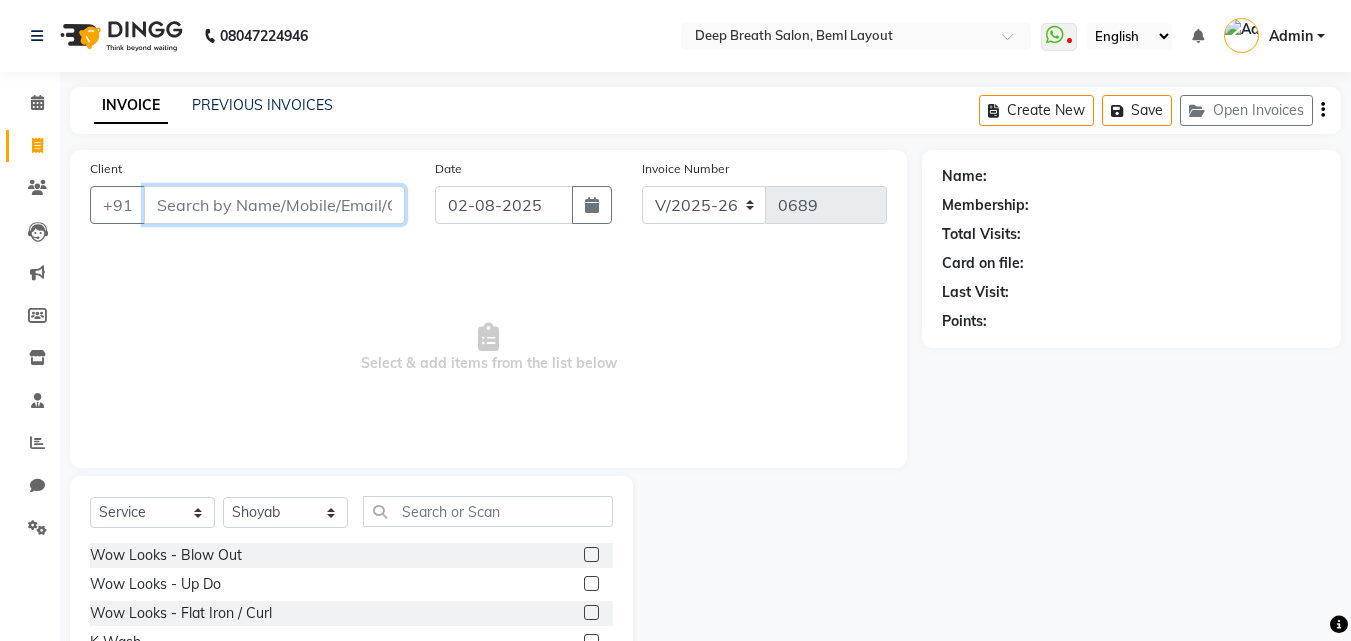 drag, startPoint x: 215, startPoint y: 193, endPoint x: 226, endPoint y: 219, distance: 28.231188 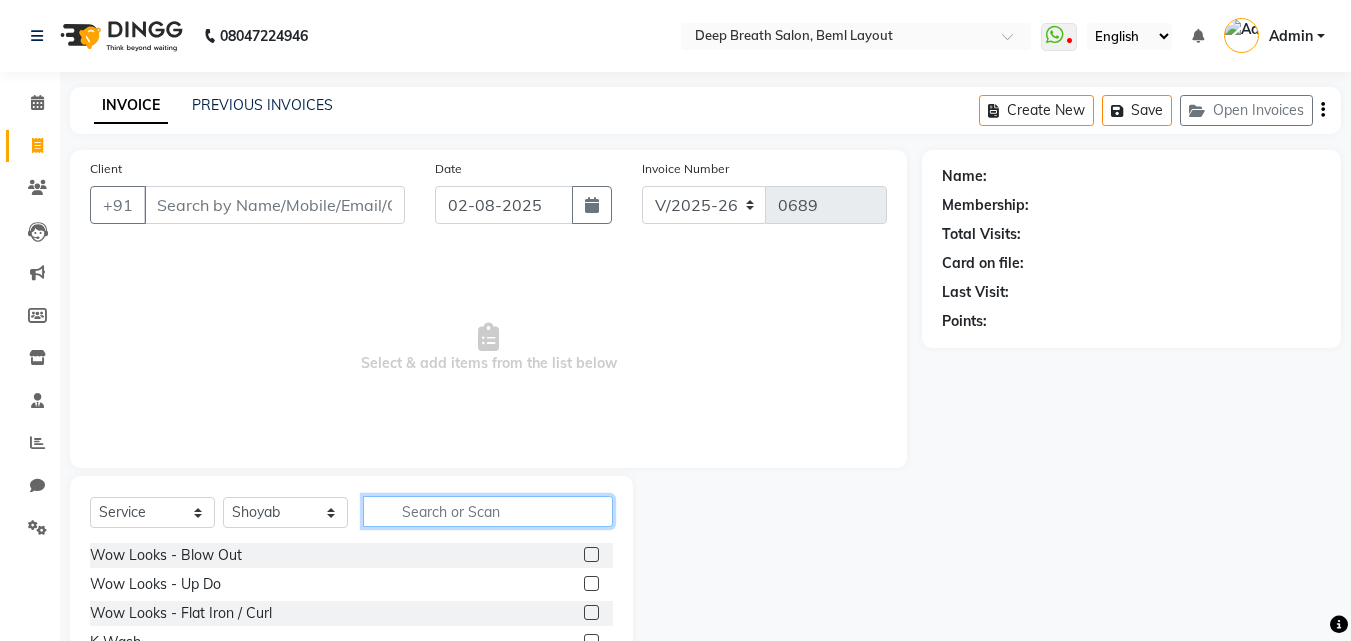 click 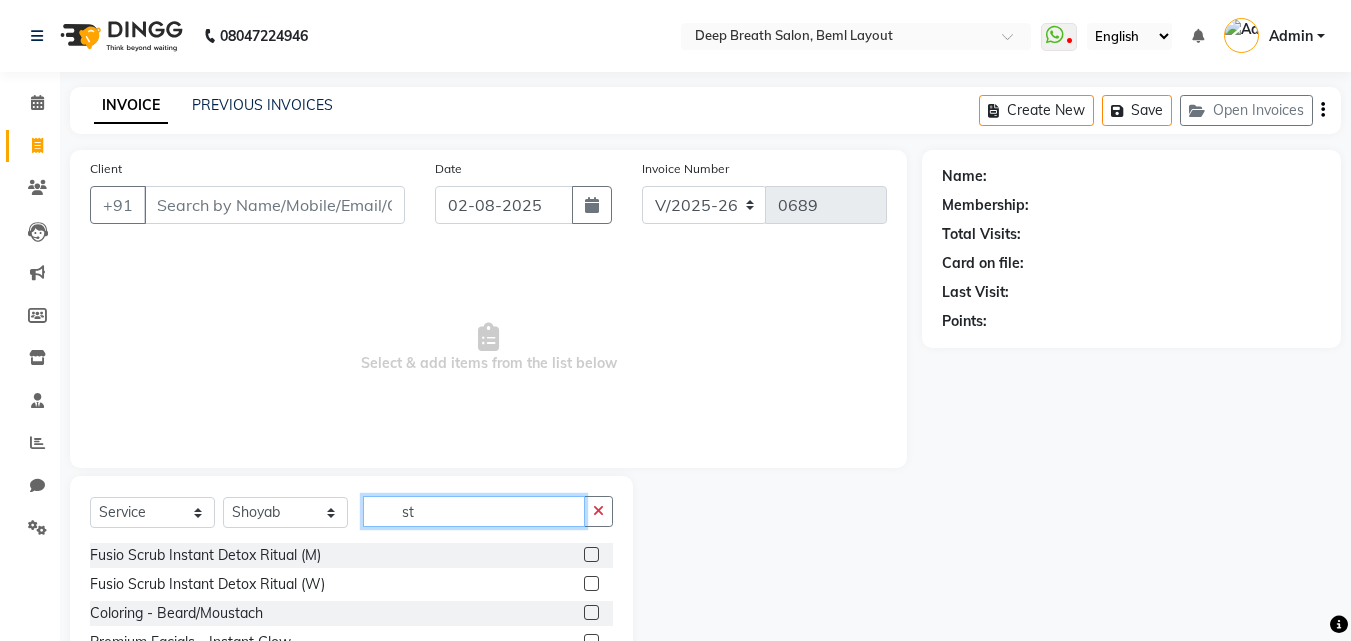type on "s" 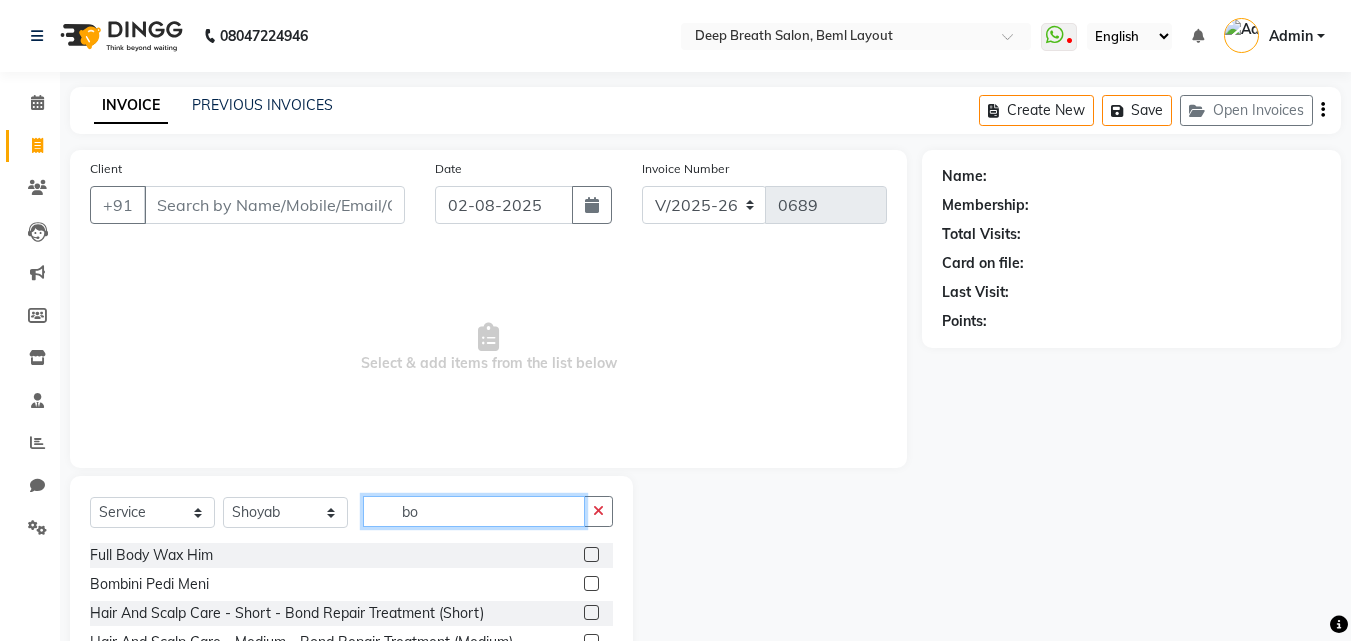 type on "b" 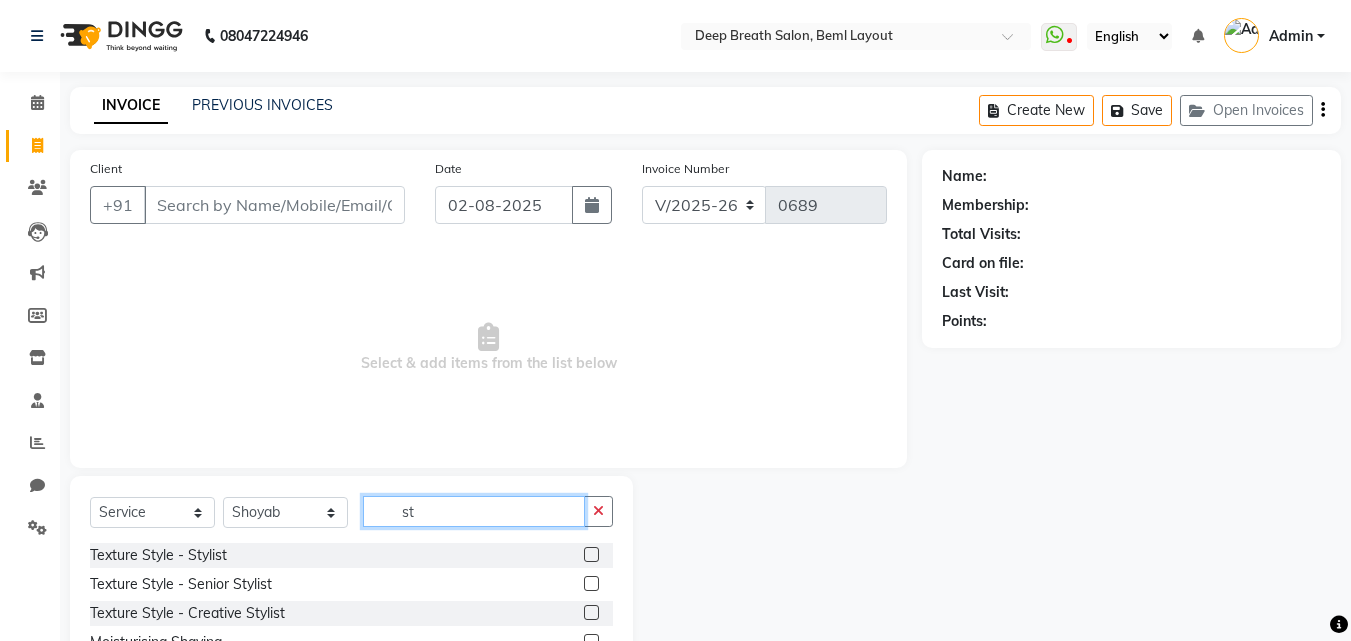 type on "s" 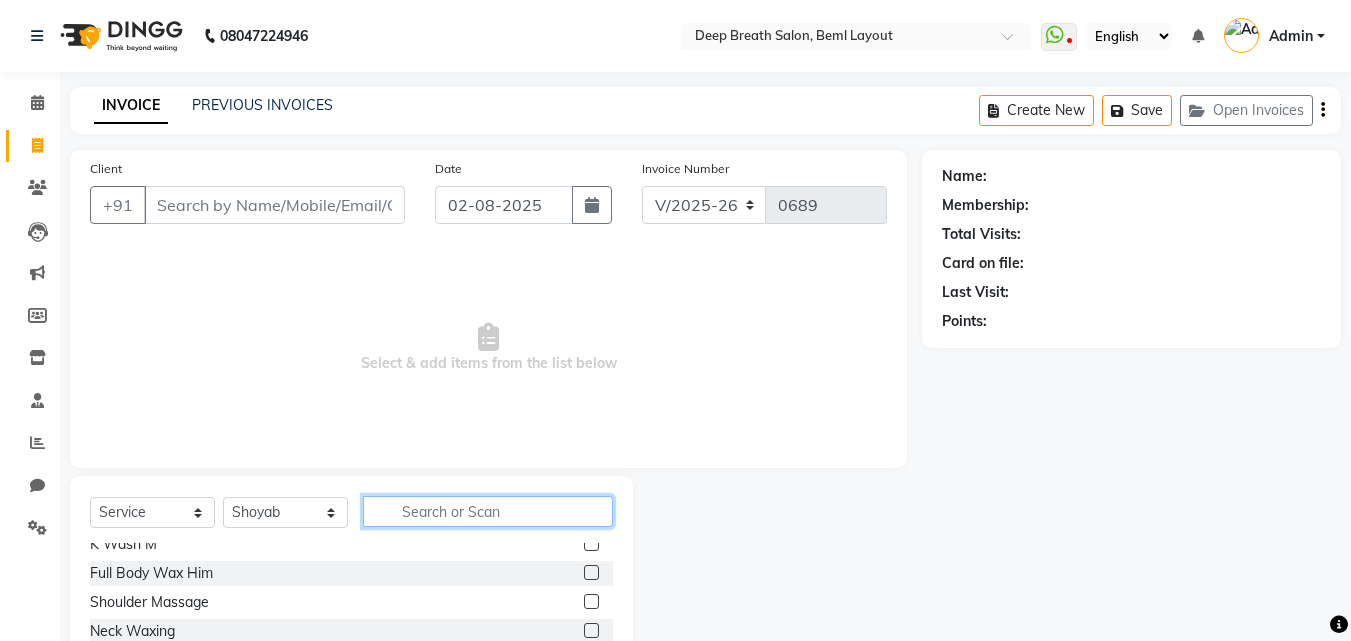 scroll, scrollTop: 300, scrollLeft: 0, axis: vertical 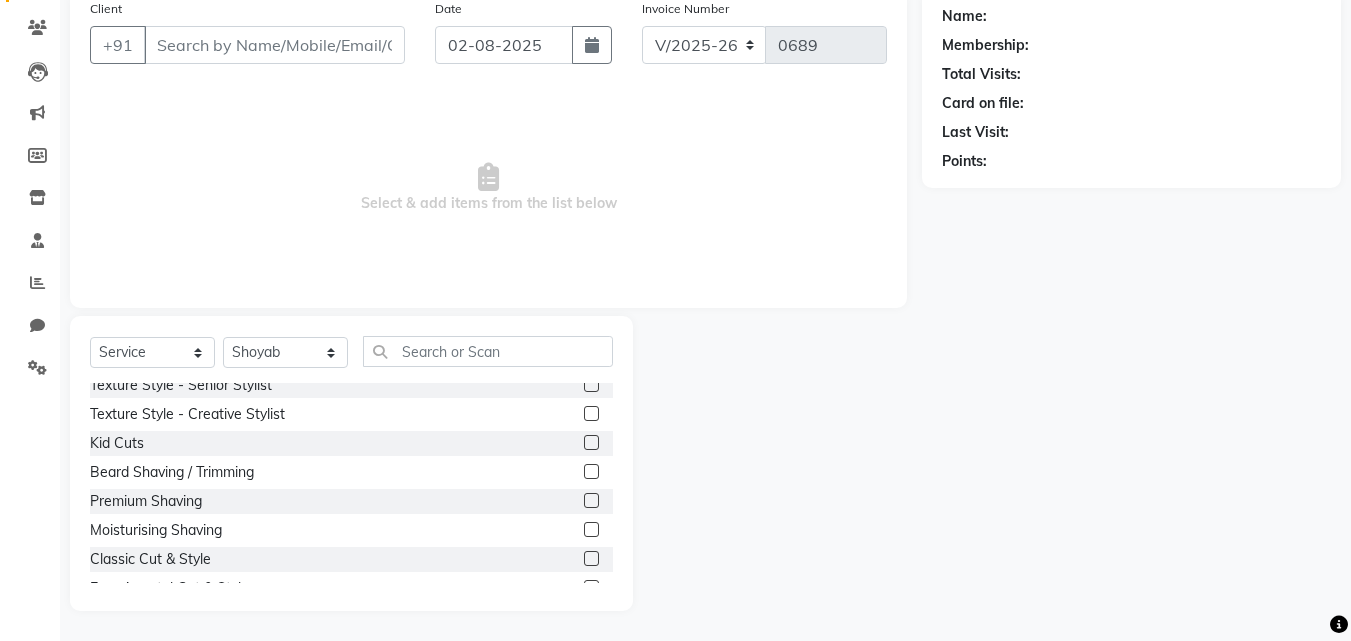 click on "Select Service Product Membership Package VoucherPrepaid Gift Card Select Stylist [NAME] [NAME] [NAME] [NAME] [NAME] [NAME] [NAME] [NAME] [NAME] [NAME] [NAME] [NAME] [NAME]" 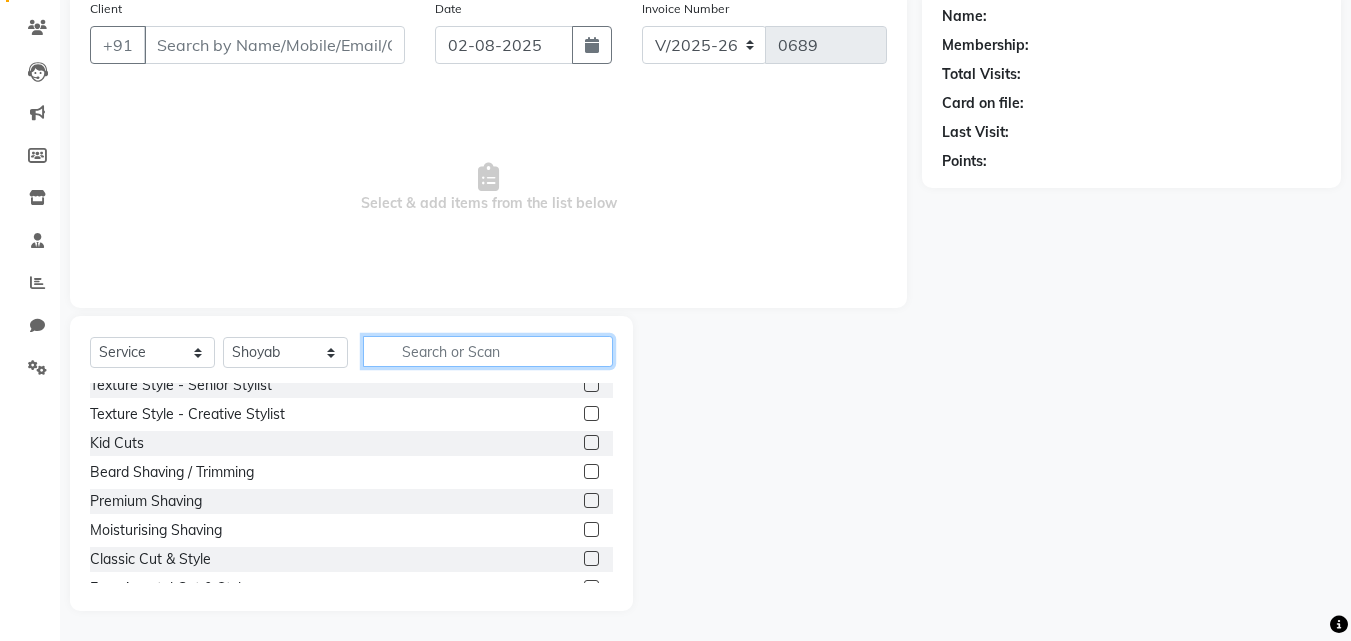 click 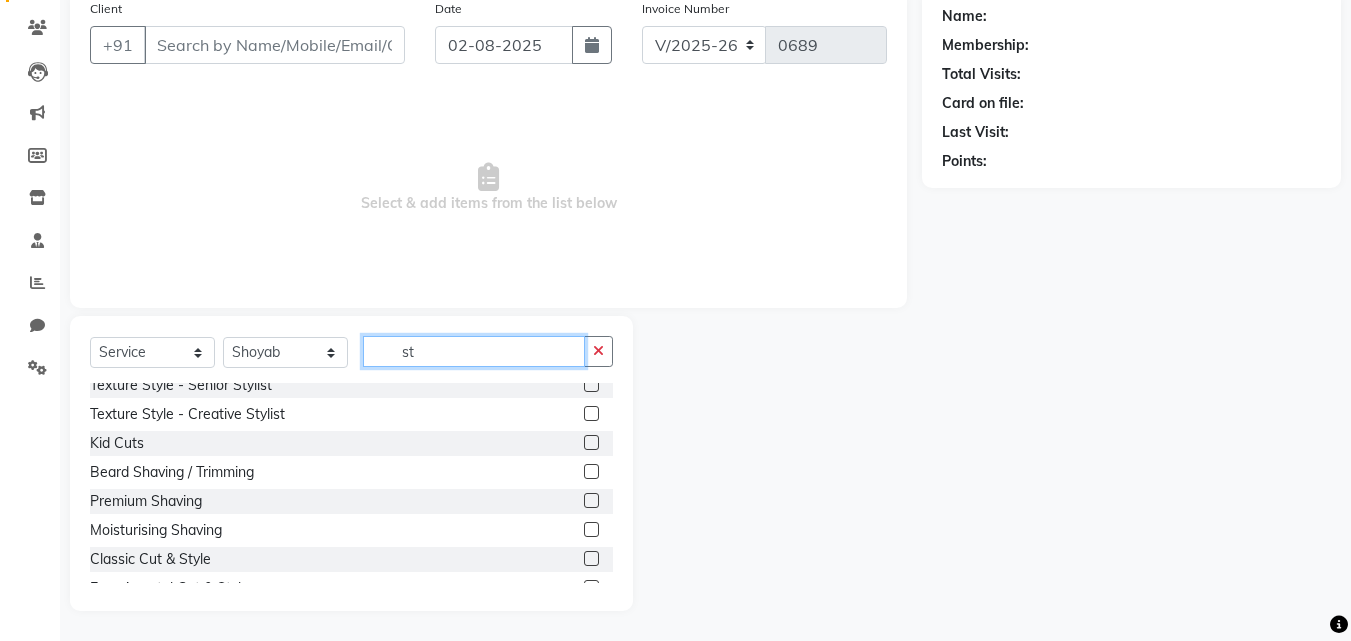 scroll, scrollTop: 39, scrollLeft: 0, axis: vertical 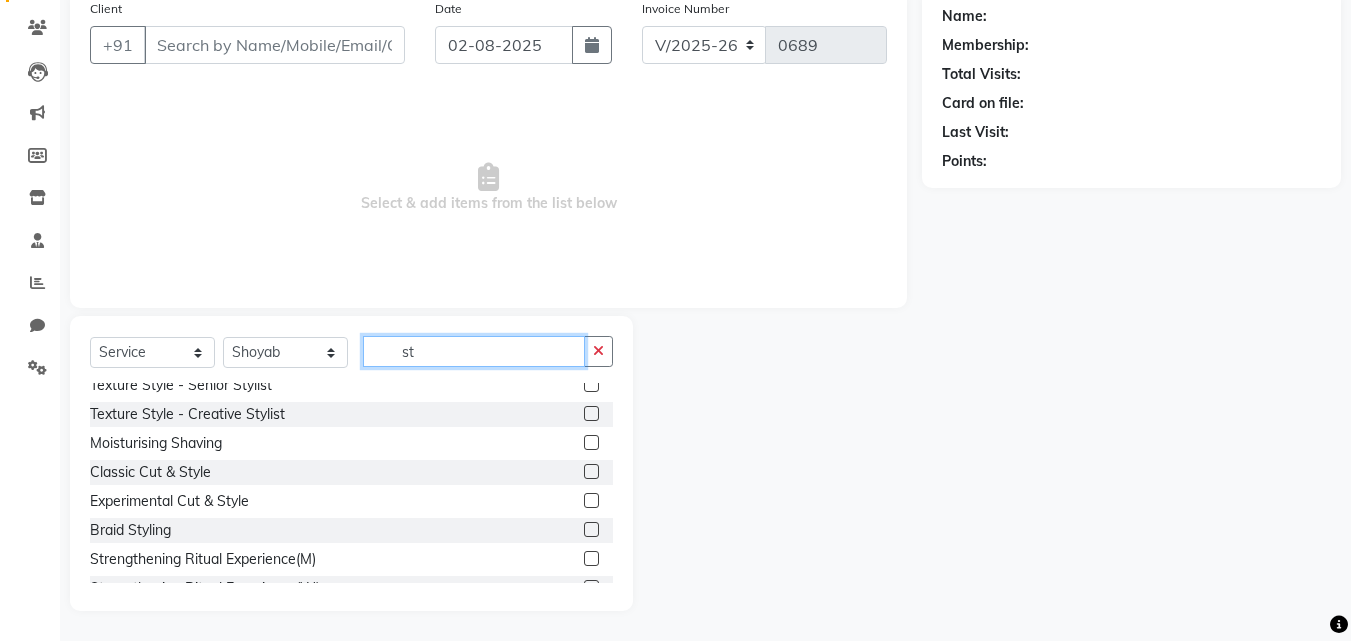 type on "s" 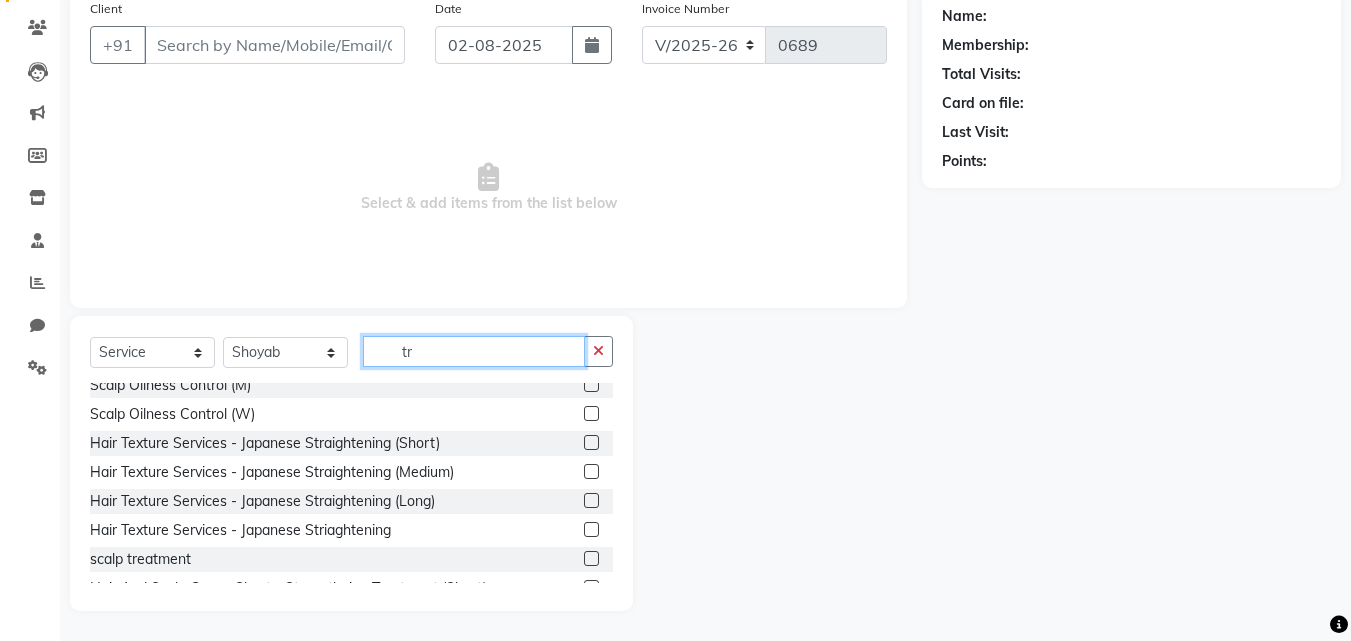scroll, scrollTop: 0, scrollLeft: 0, axis: both 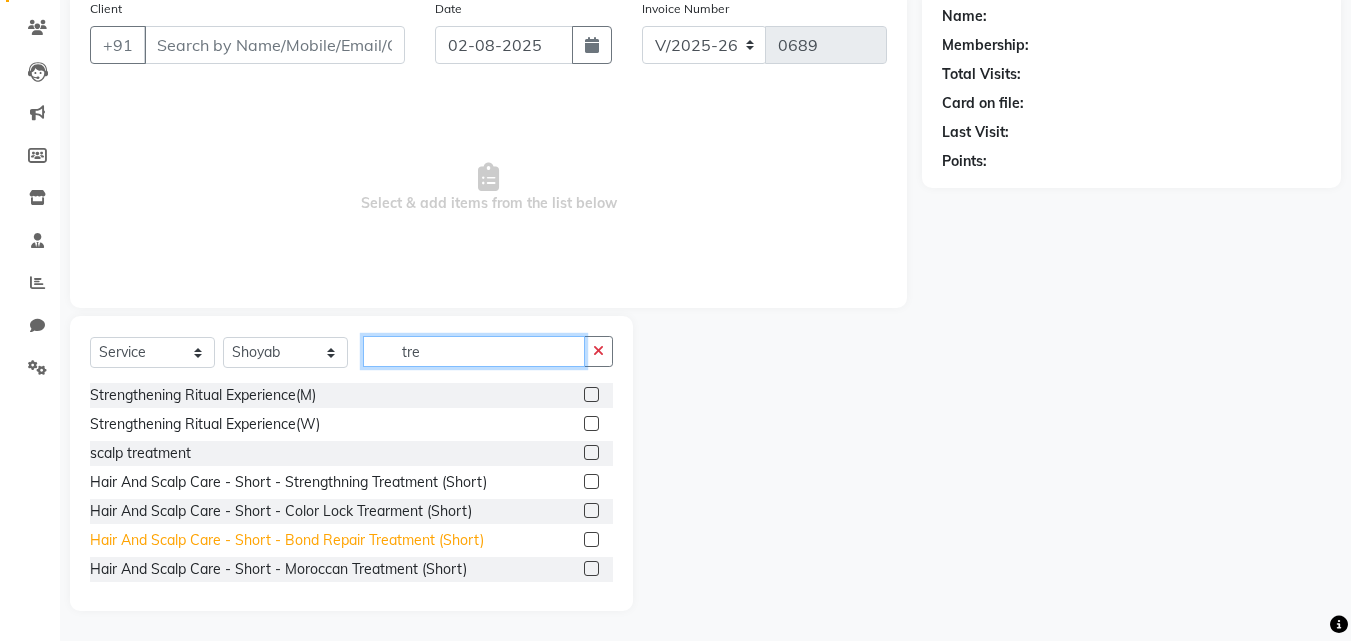 type on "tre" 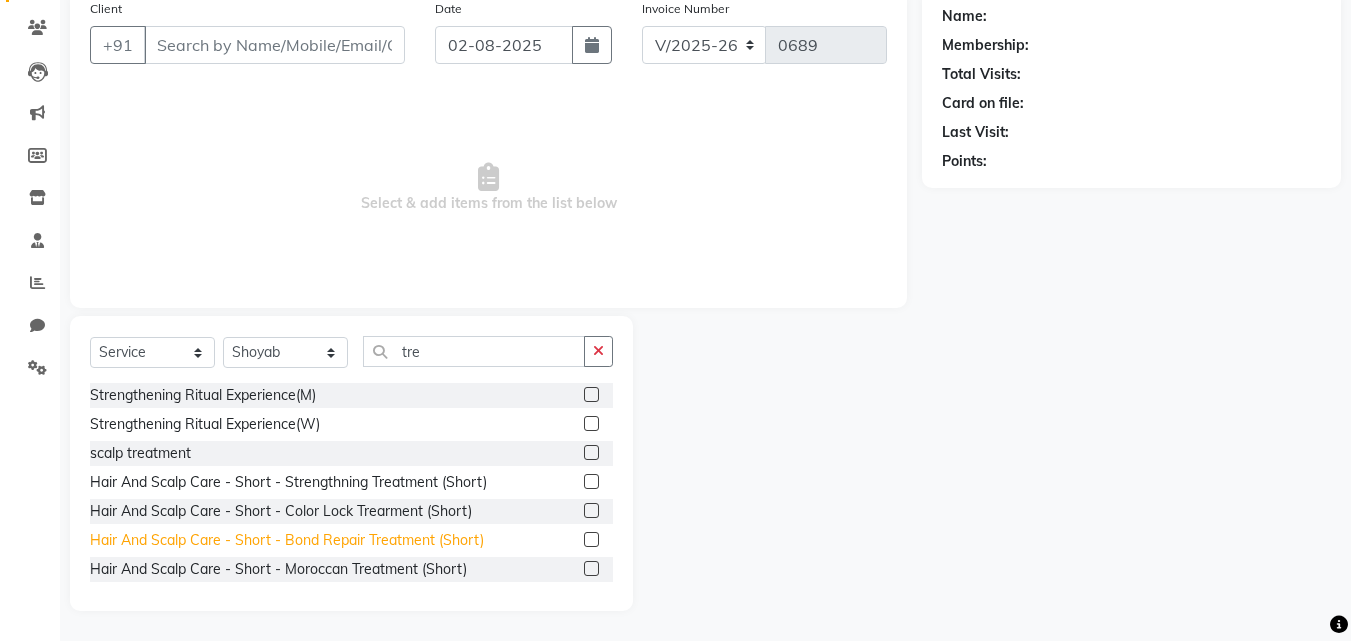 click on "Hair And Scalp Care - Short  - Bond Repair Treatment (Short)" 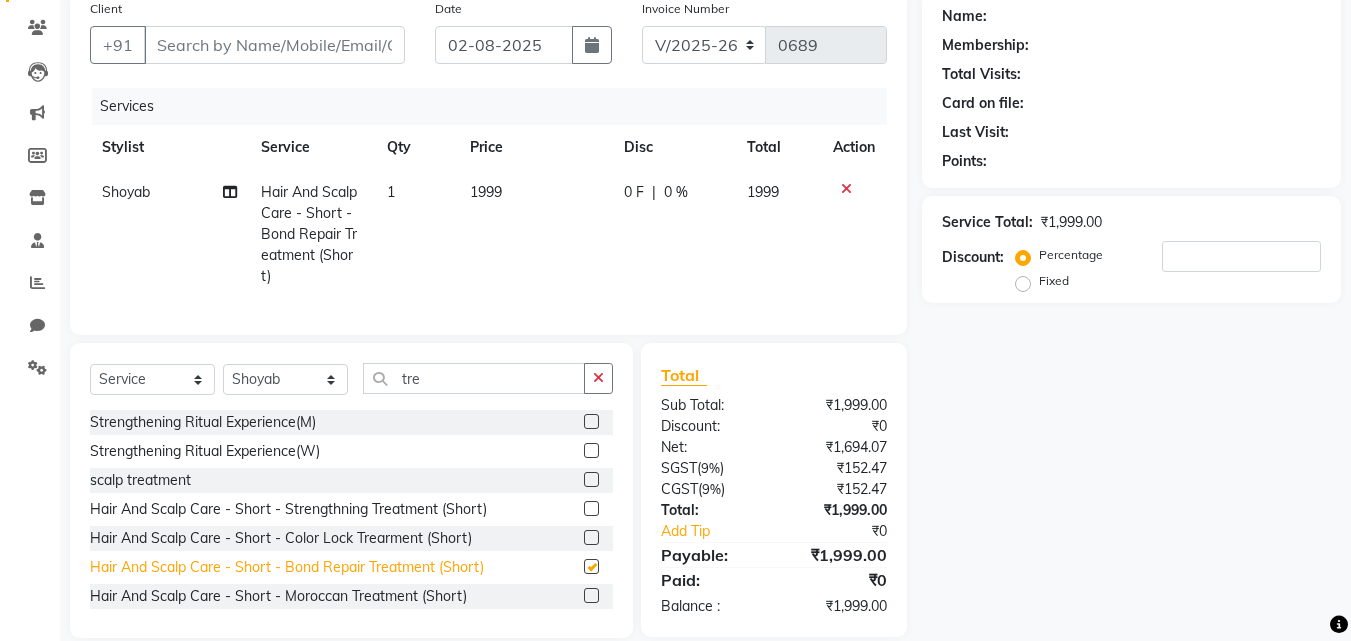 checkbox on "false" 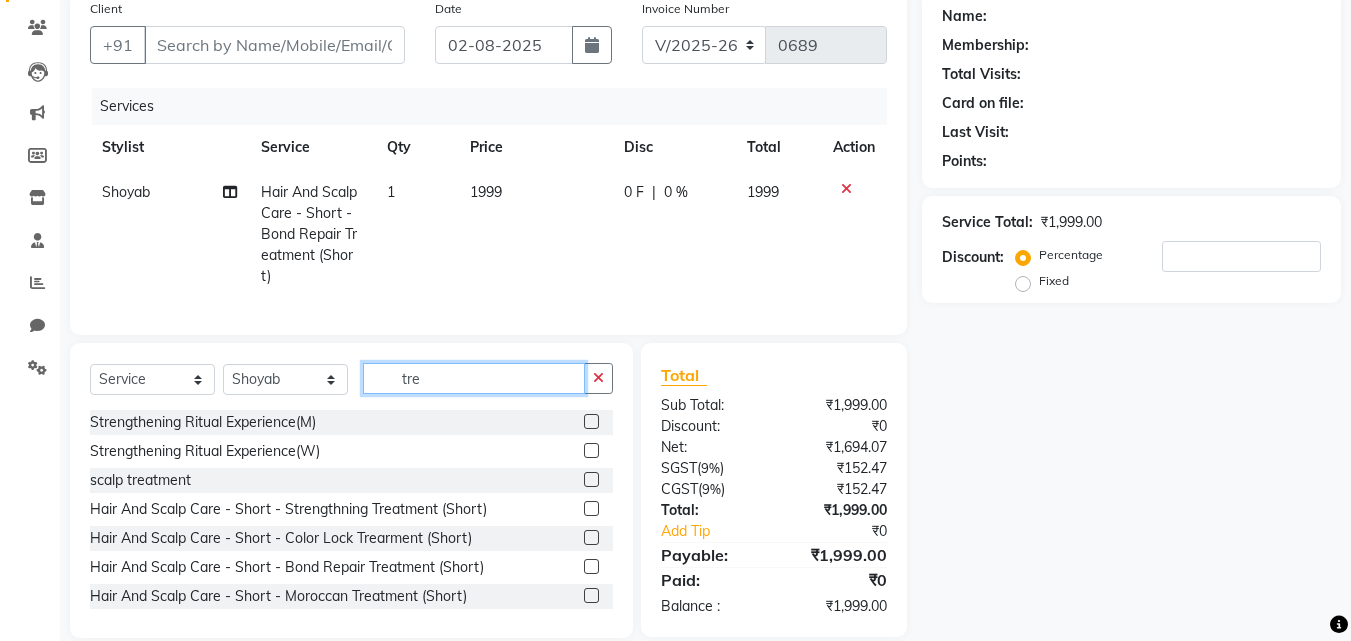 click on "tre" 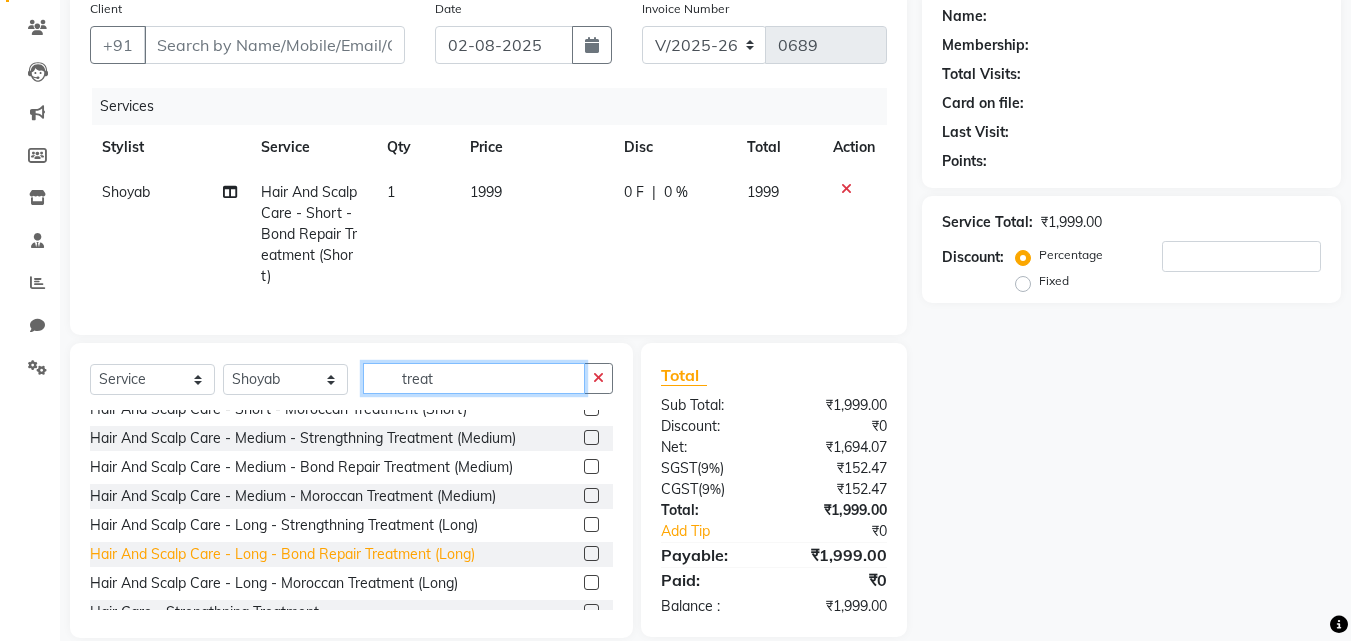 scroll, scrollTop: 200, scrollLeft: 0, axis: vertical 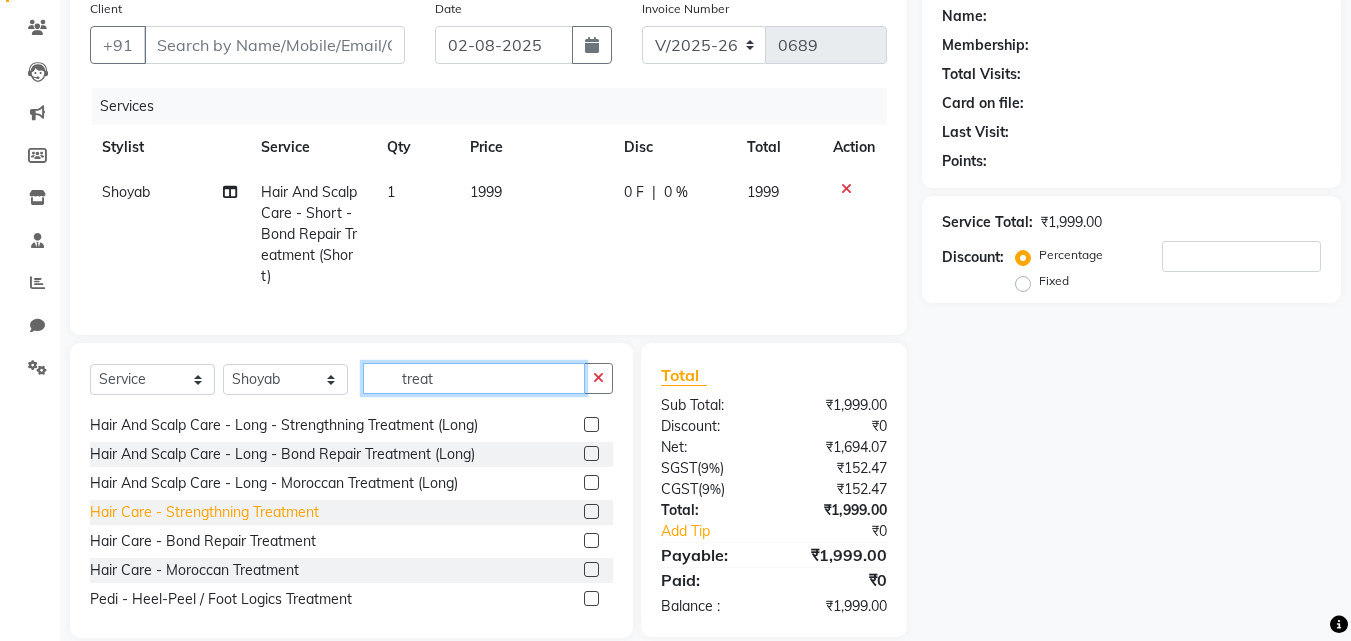 type on "treat" 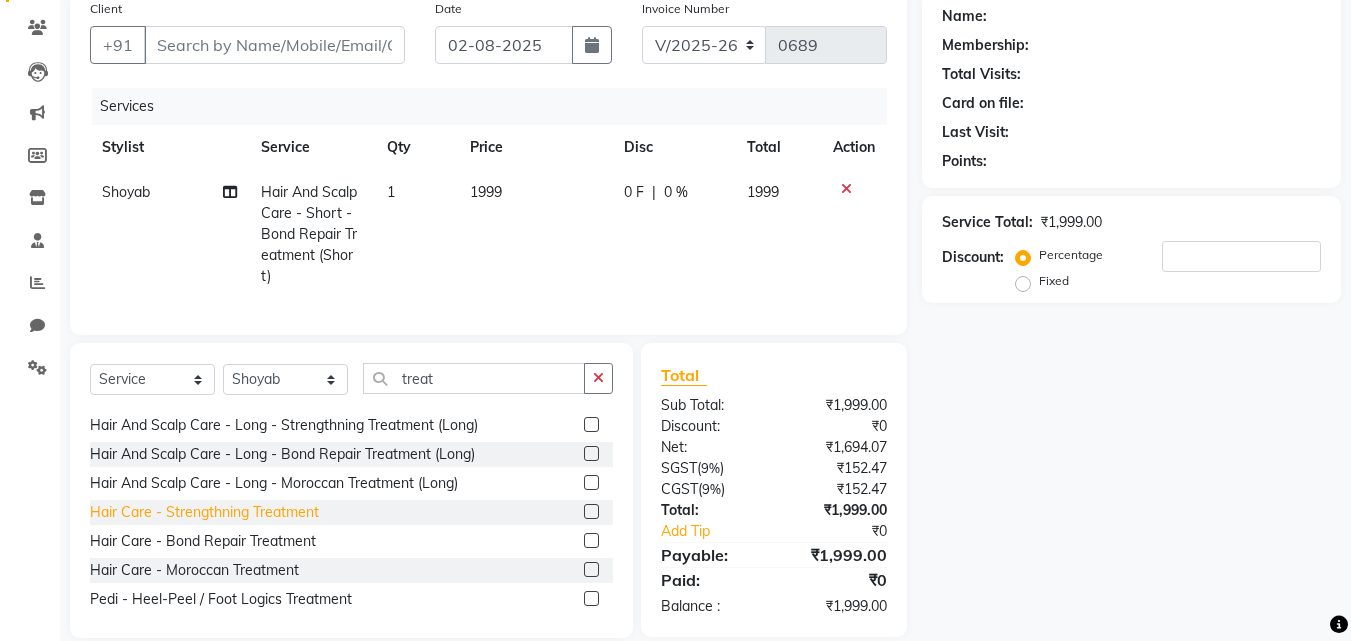 click on "Hair Care  - Strengthning Treatment" 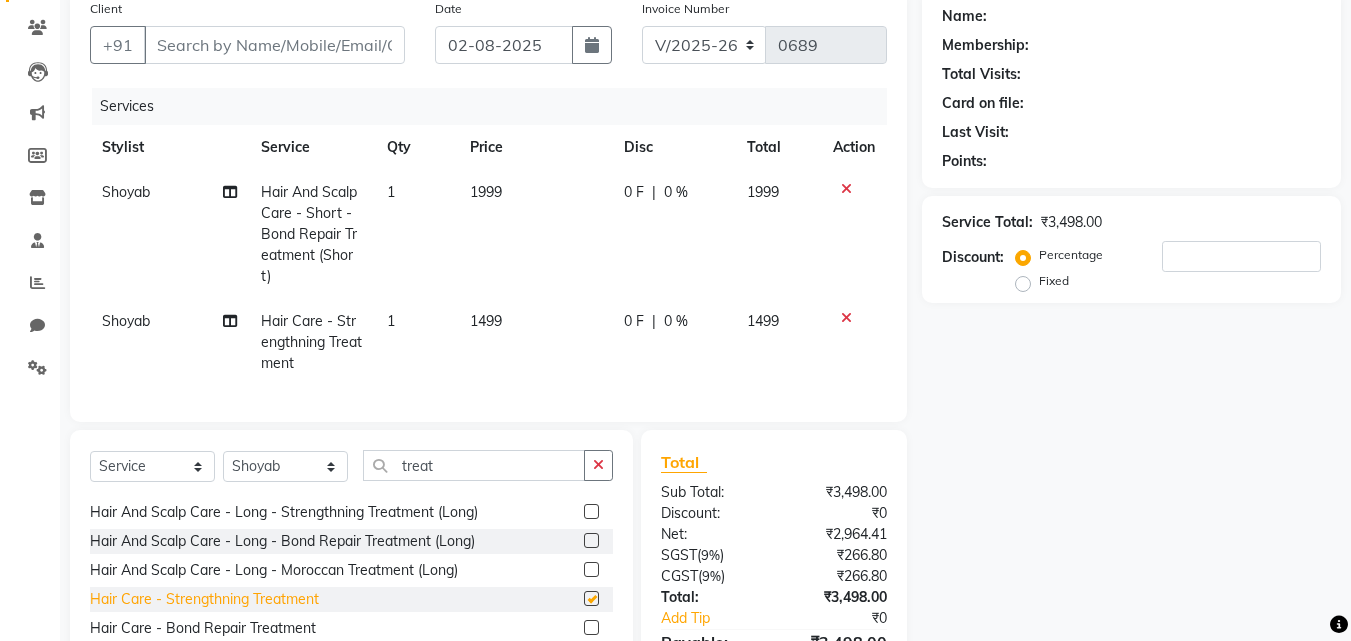 checkbox on "false" 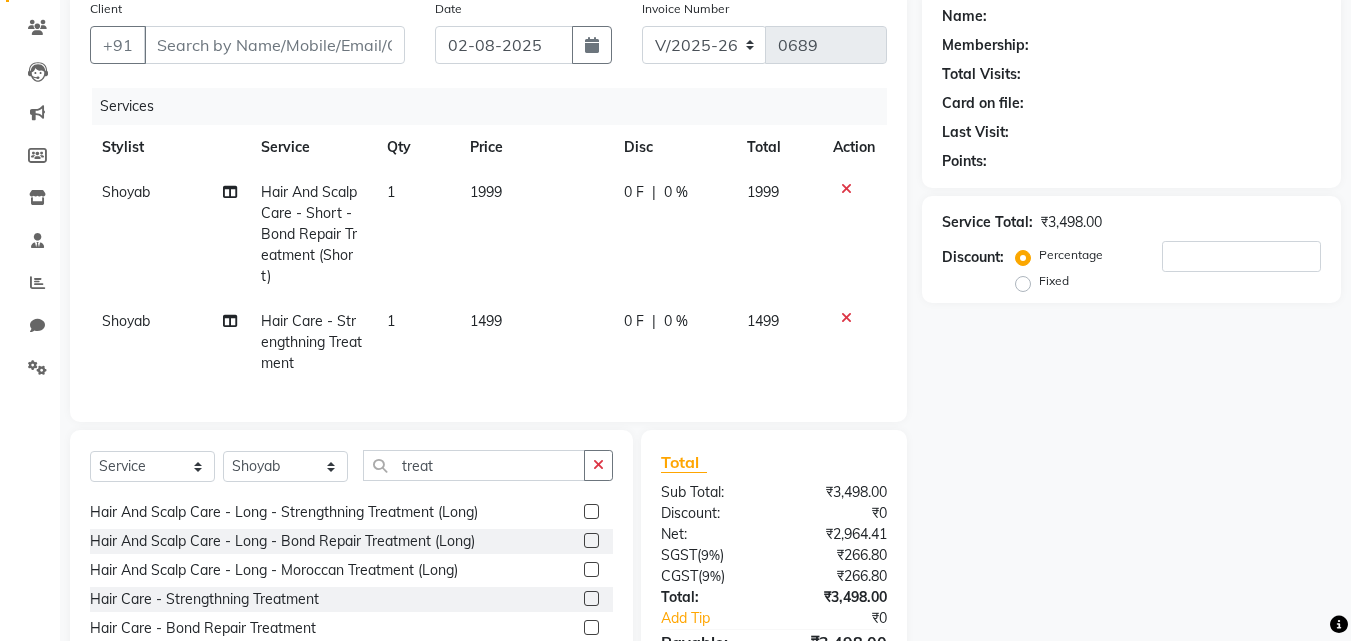 click 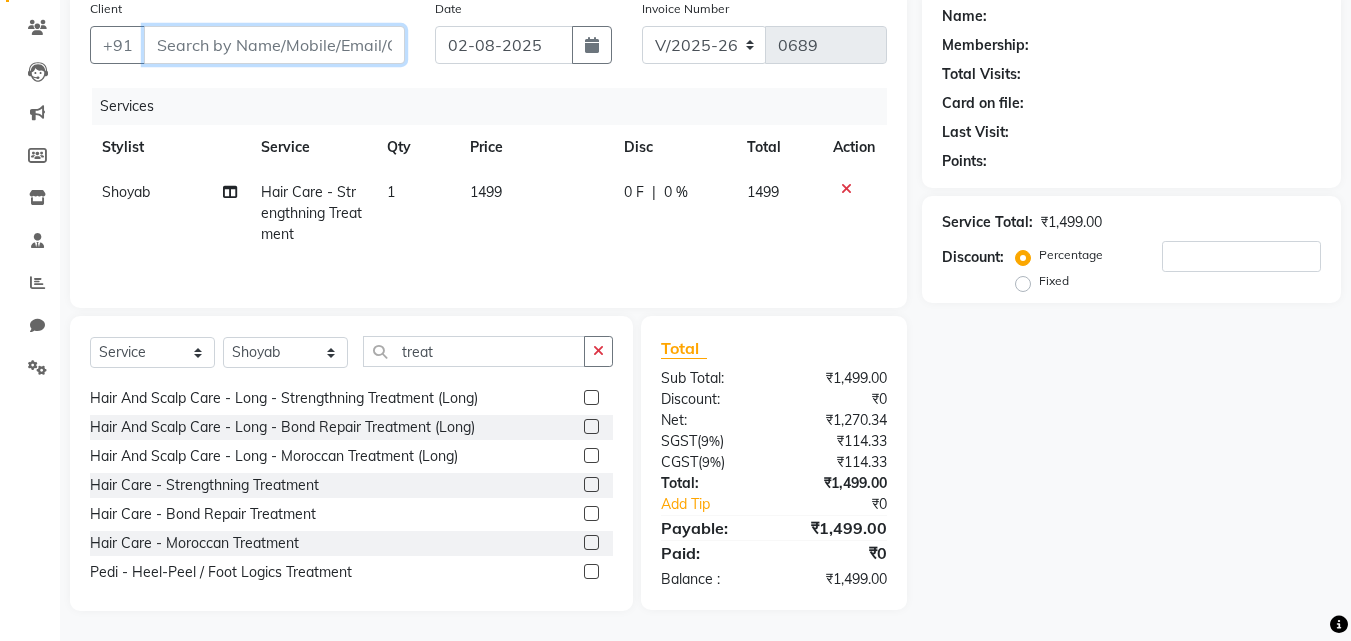 click on "Client" at bounding box center (274, 45) 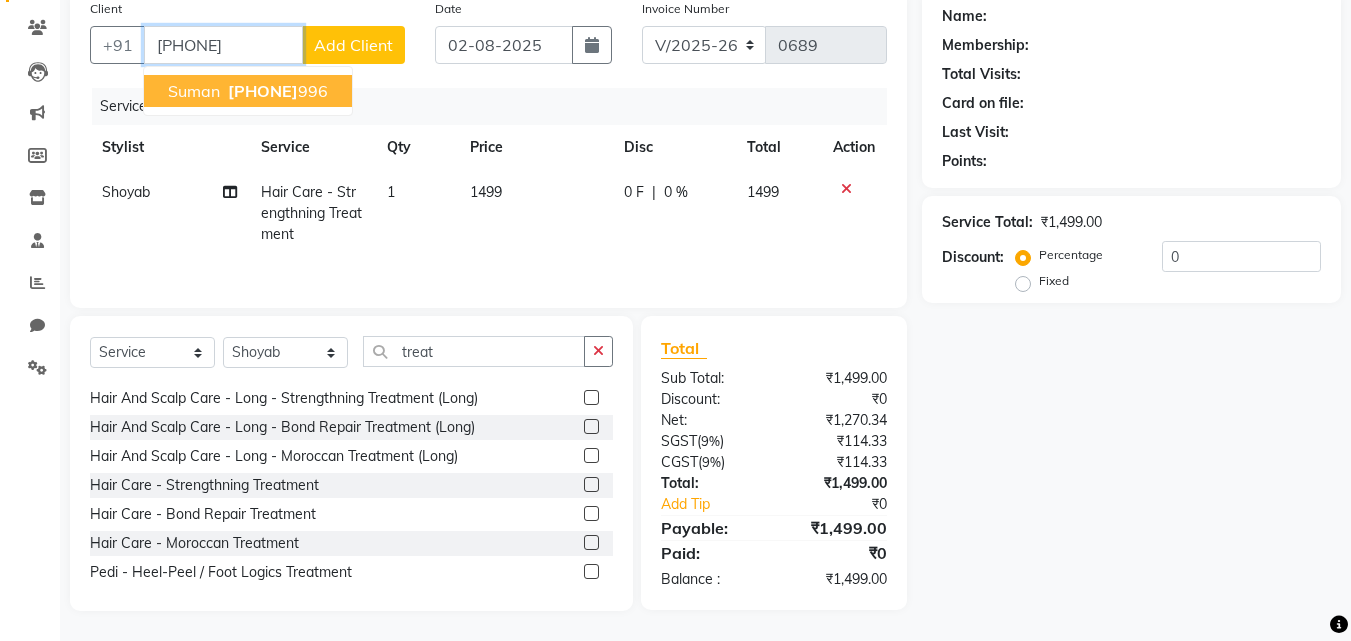click on "[PHONE]" at bounding box center (263, 91) 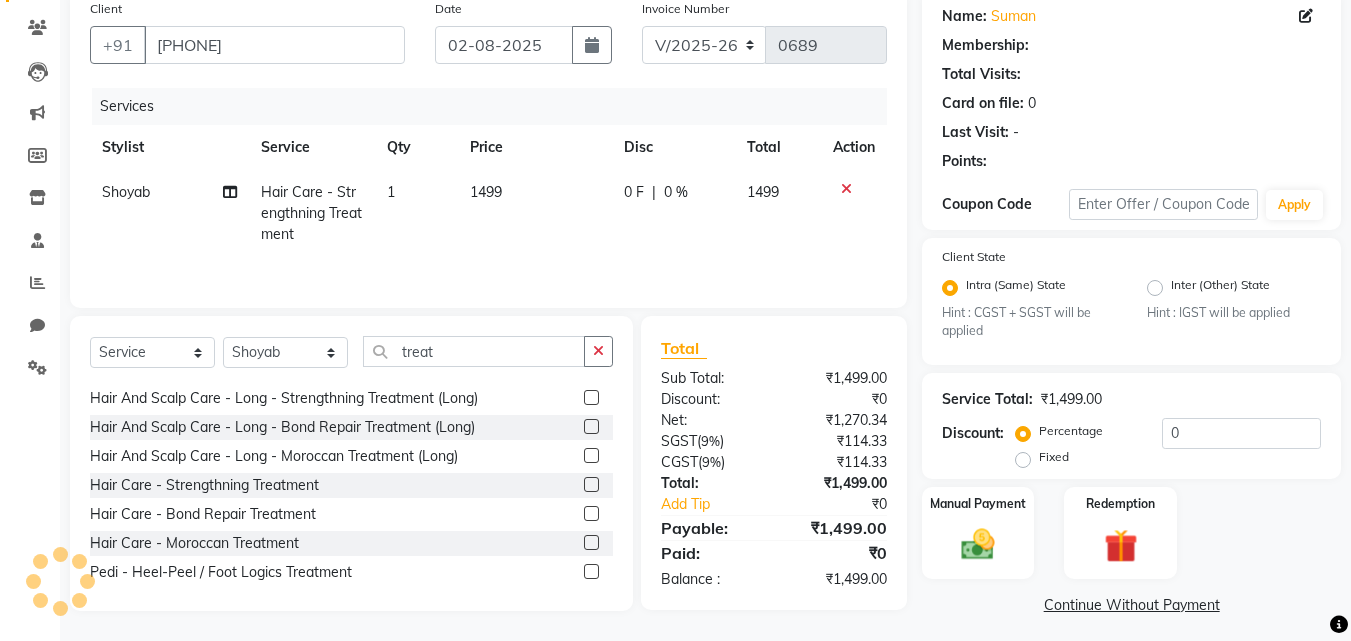 select on "1: Object" 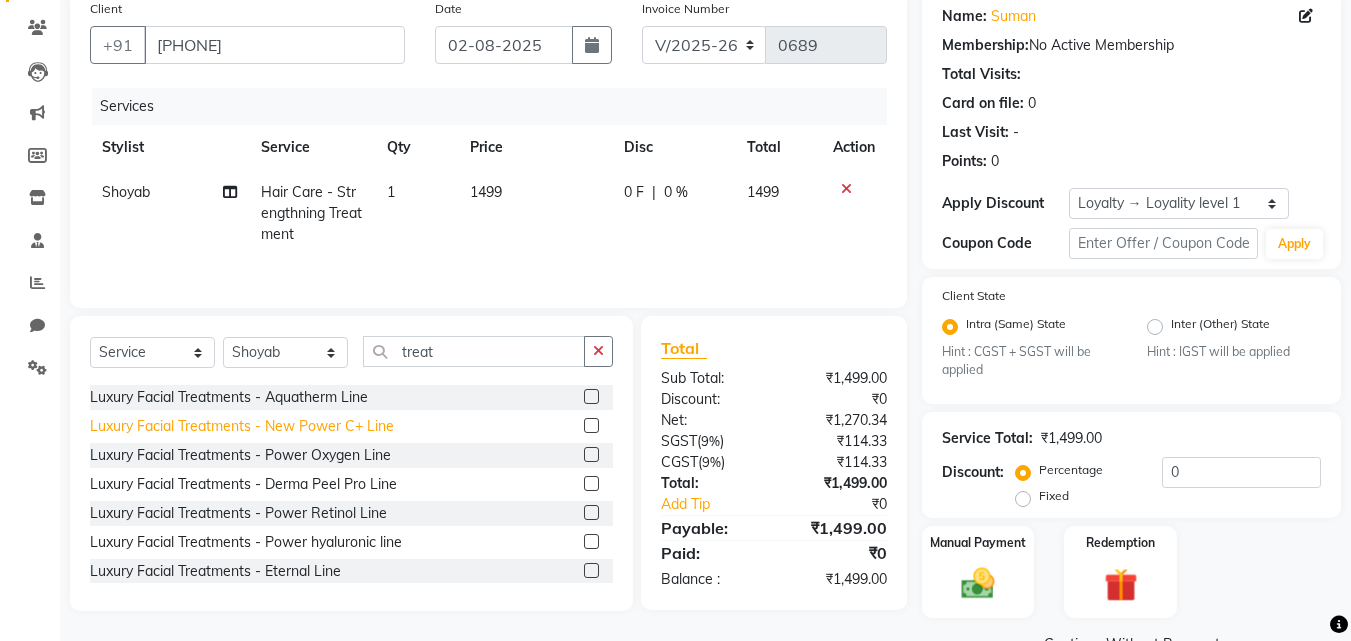 scroll, scrollTop: 700, scrollLeft: 0, axis: vertical 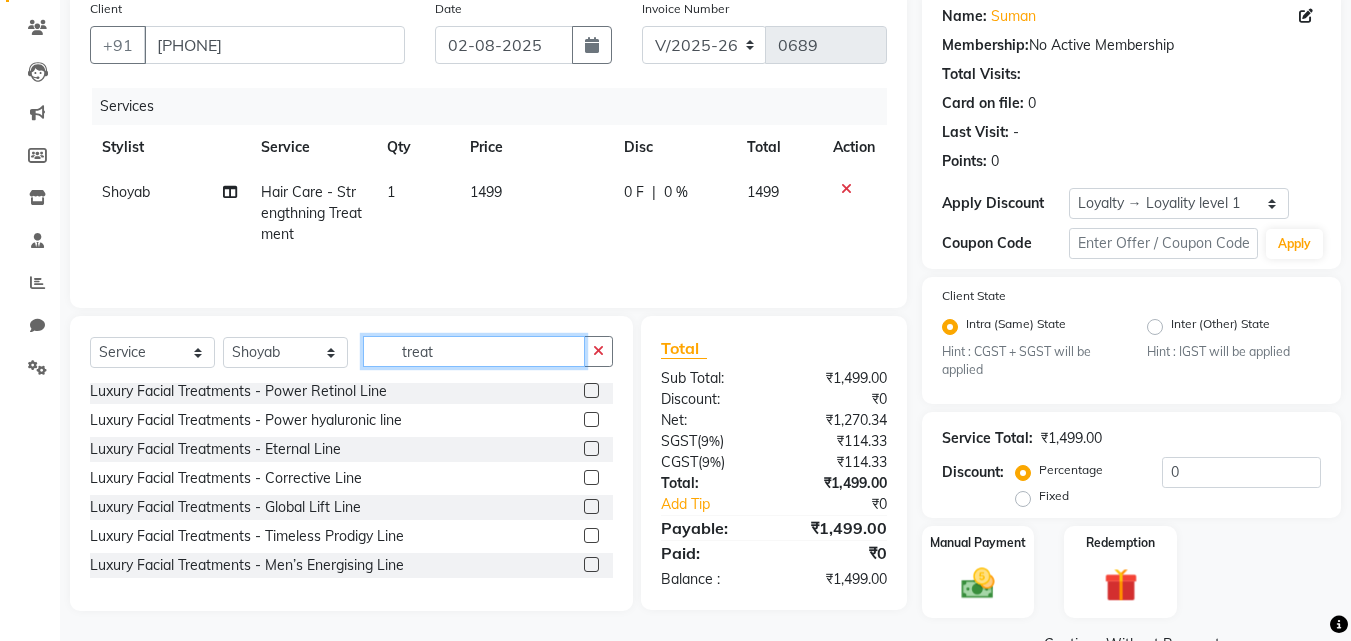 click on "treat" 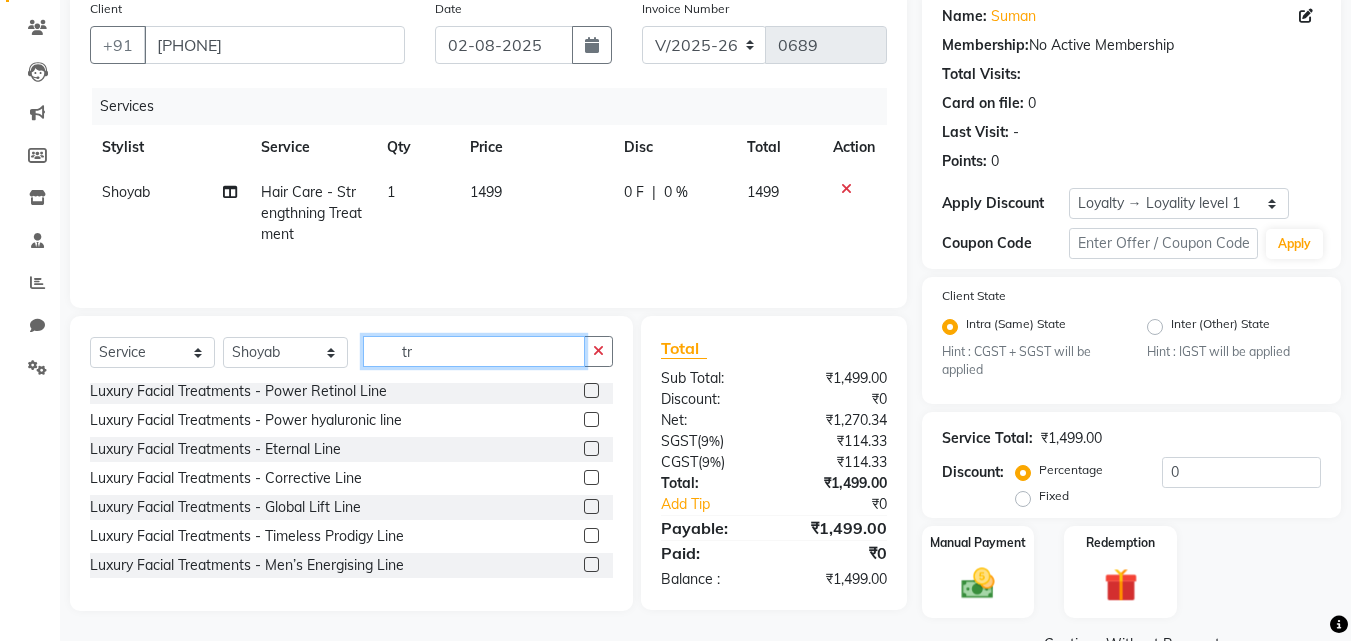 type on "t" 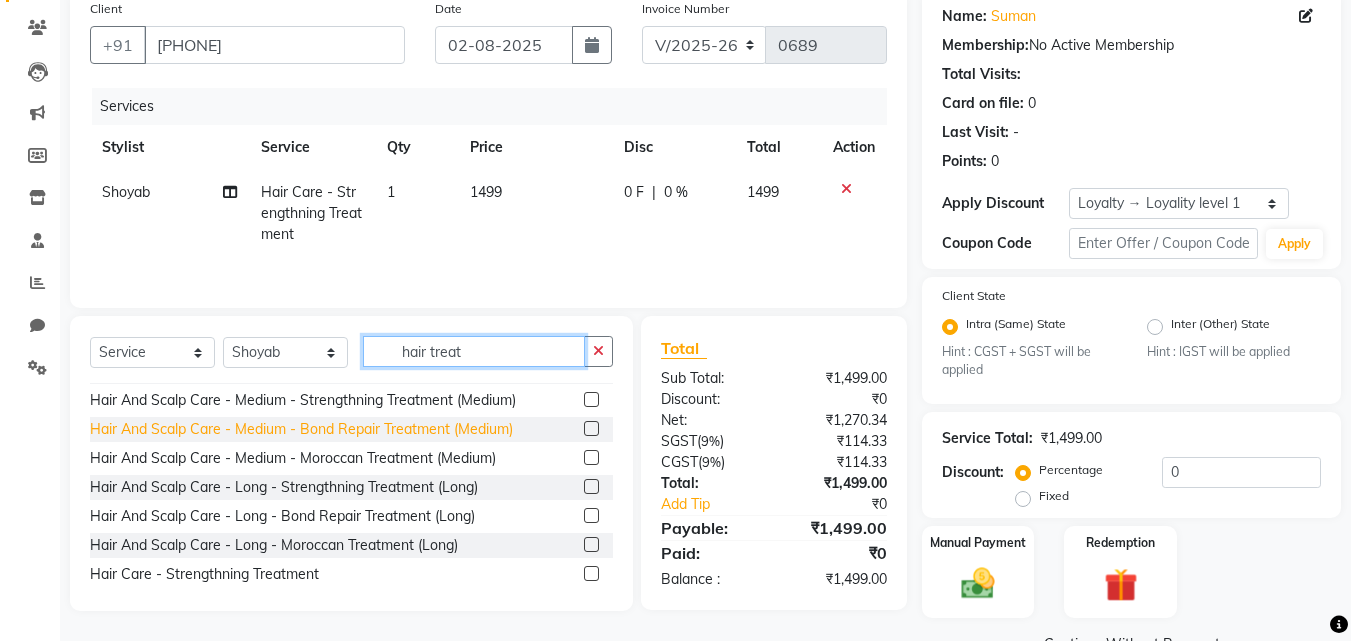 scroll, scrollTop: 148, scrollLeft: 0, axis: vertical 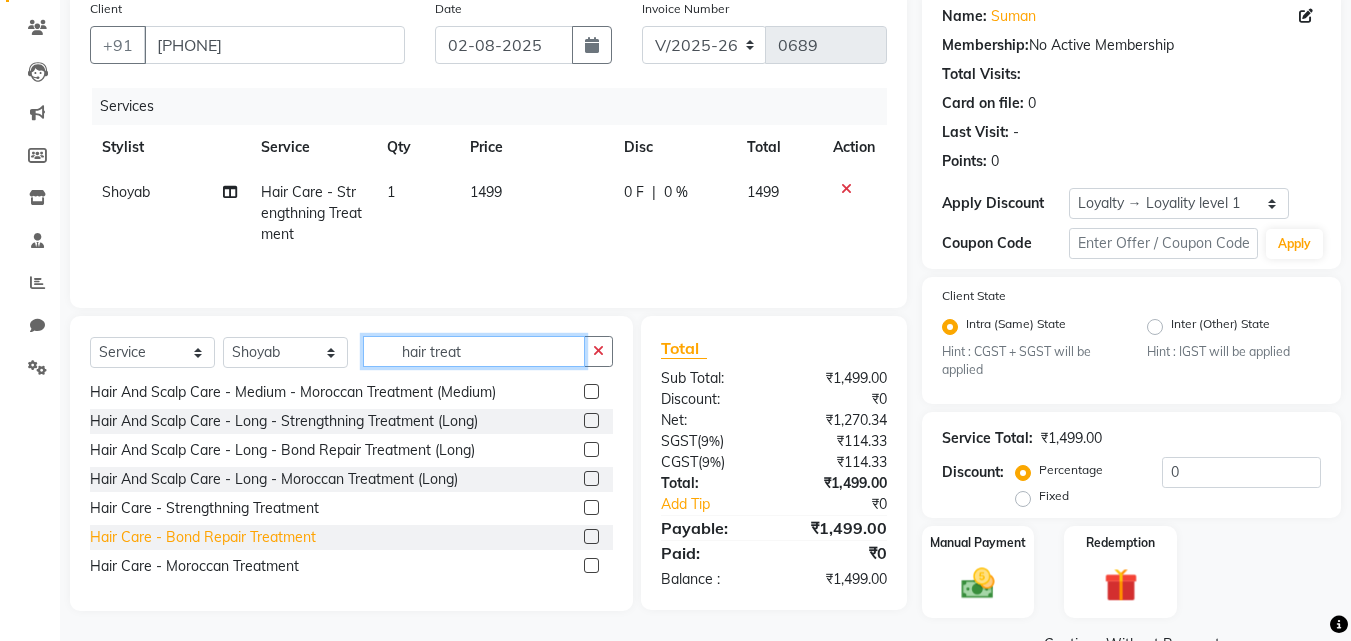 type on "hair treat" 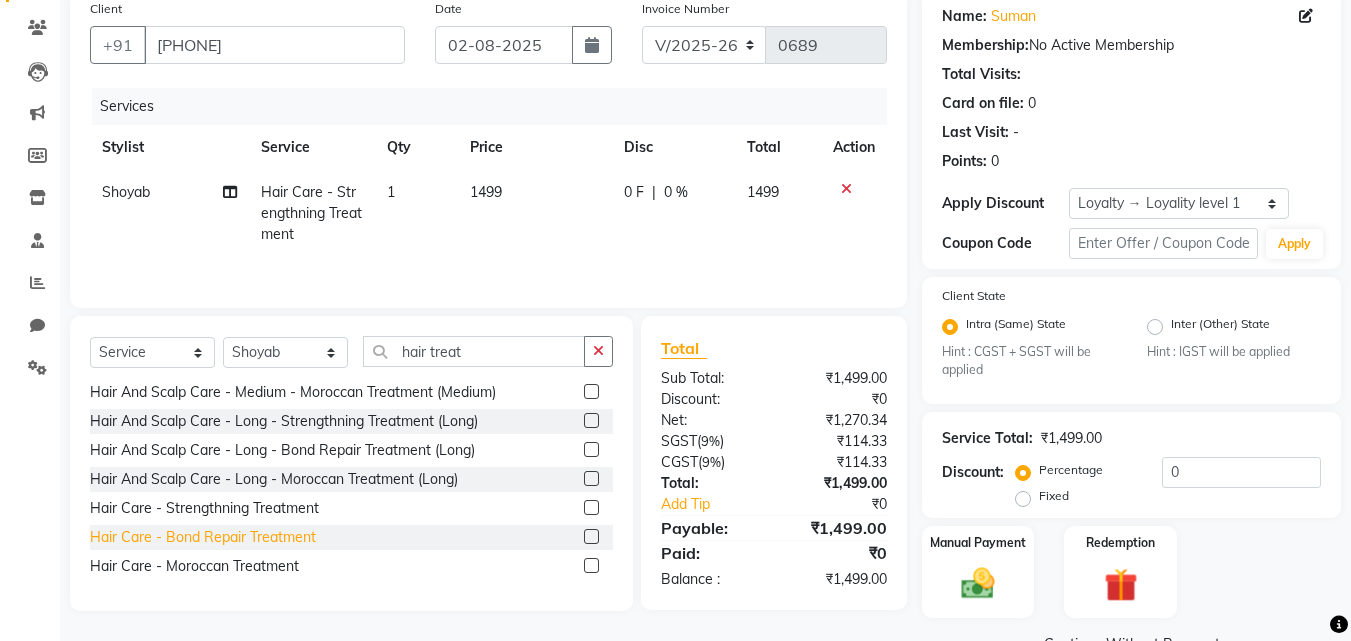 click on "Hair Care  - Bond Repair Treatment" 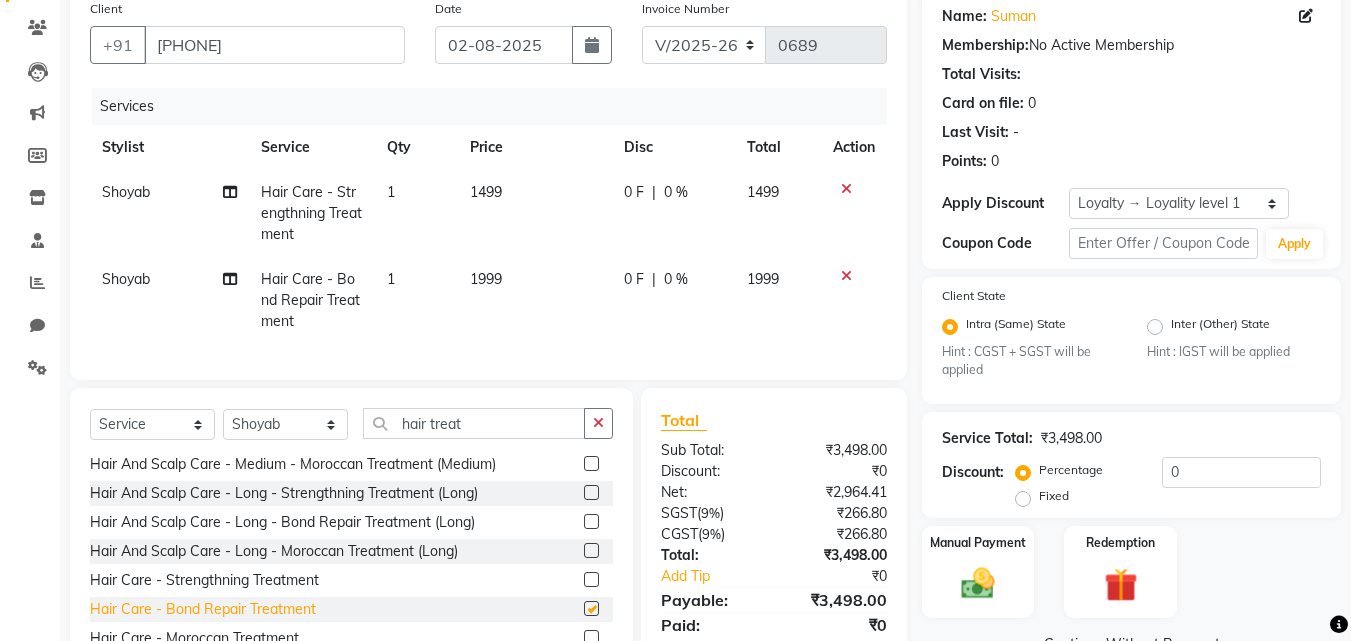 checkbox on "false" 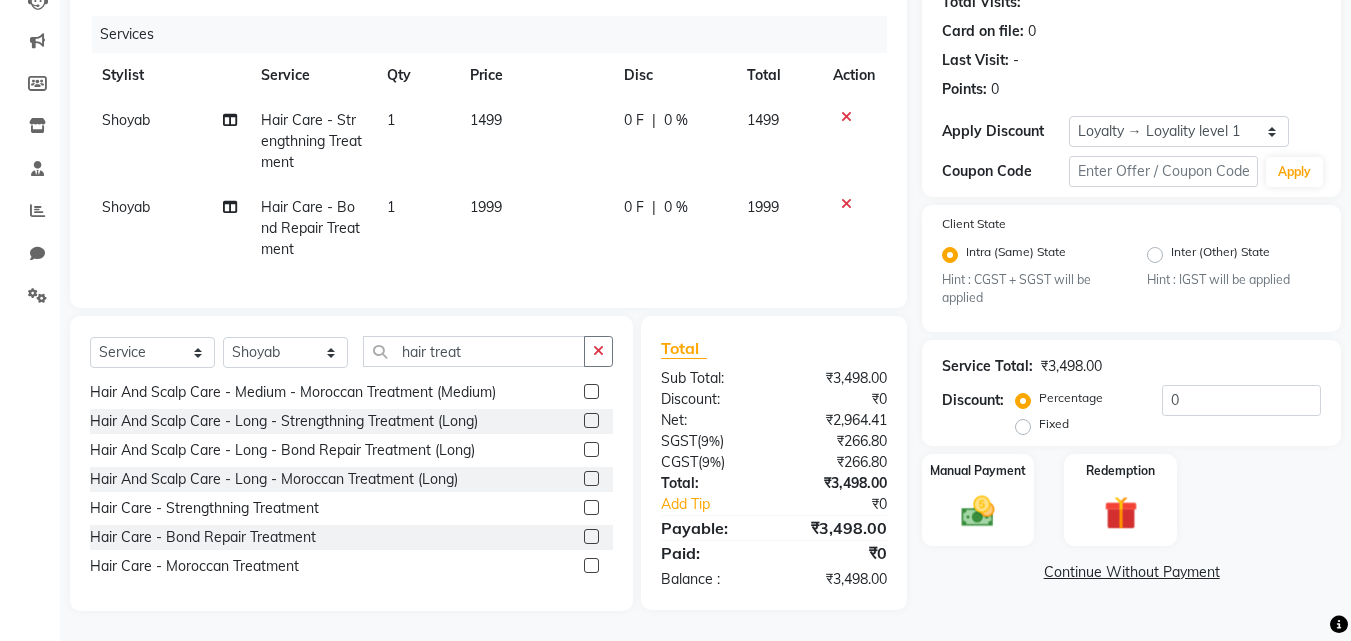 scroll, scrollTop: 247, scrollLeft: 0, axis: vertical 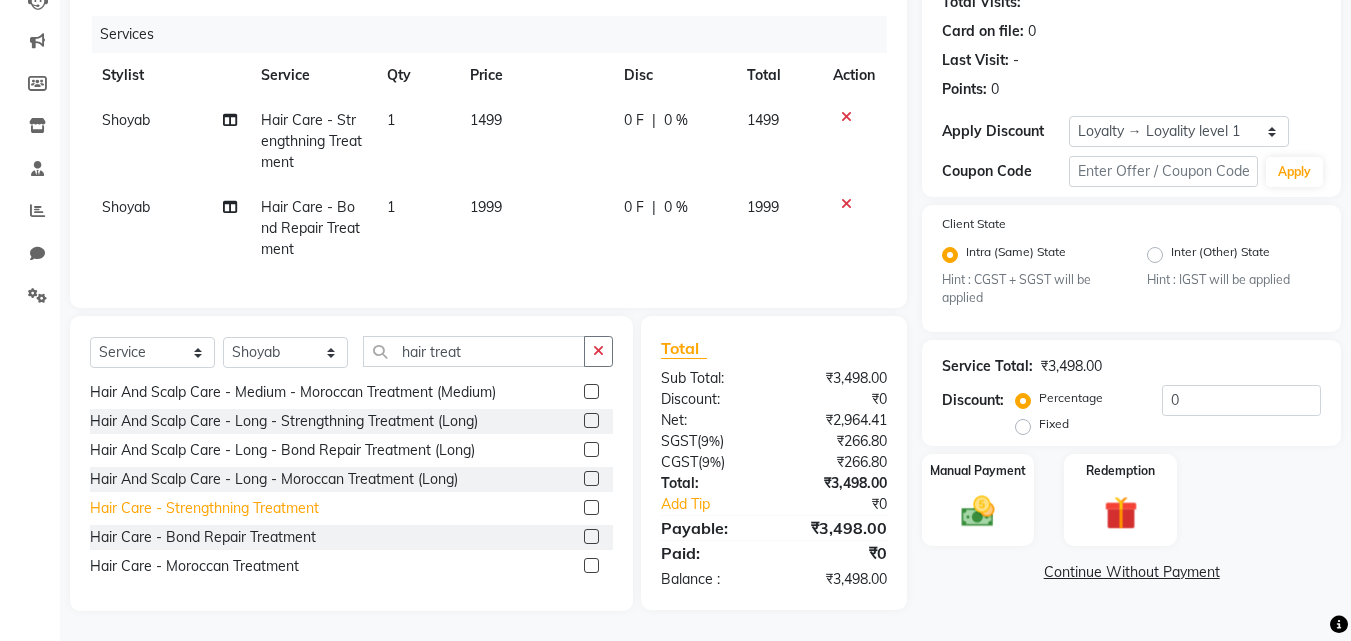 click on "Hair Care  - Strengthning Treatment" 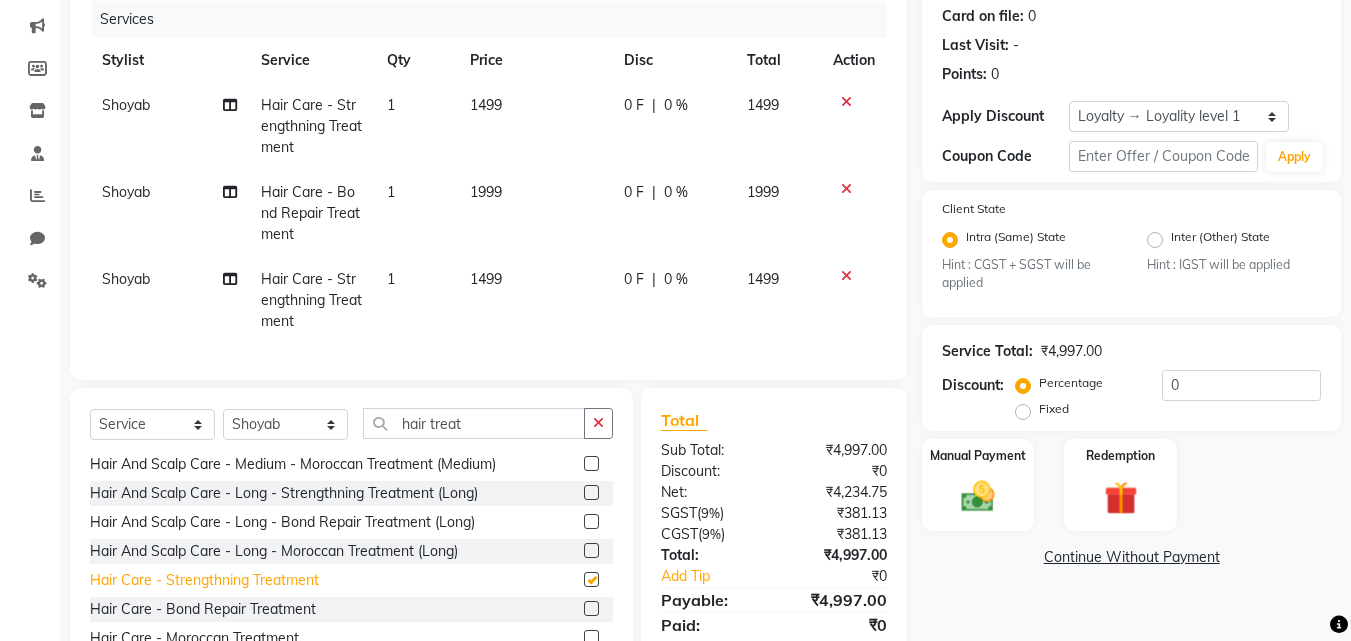 checkbox on "false" 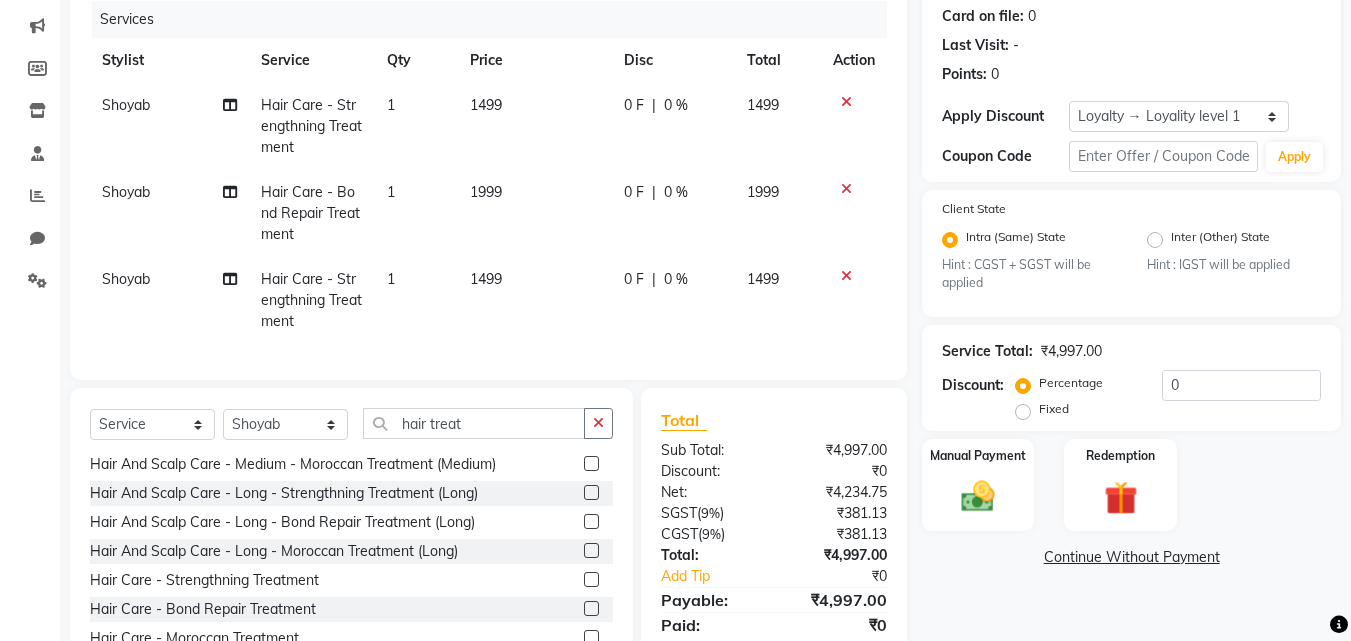 click 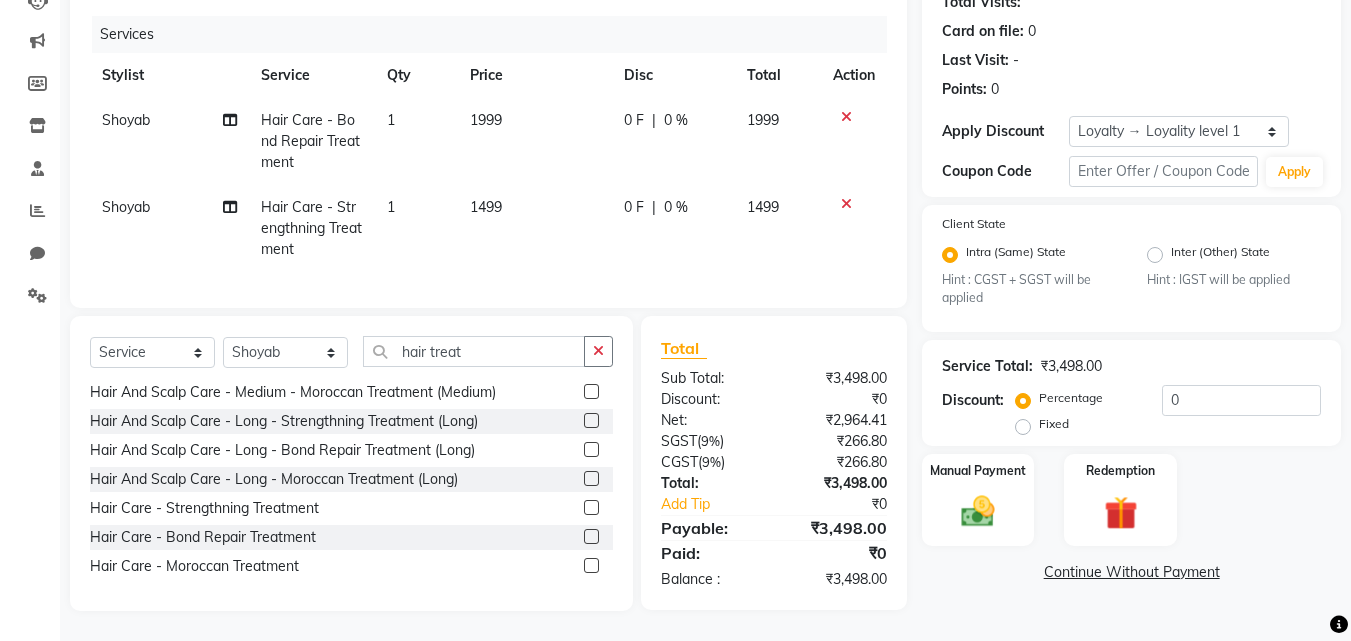 click 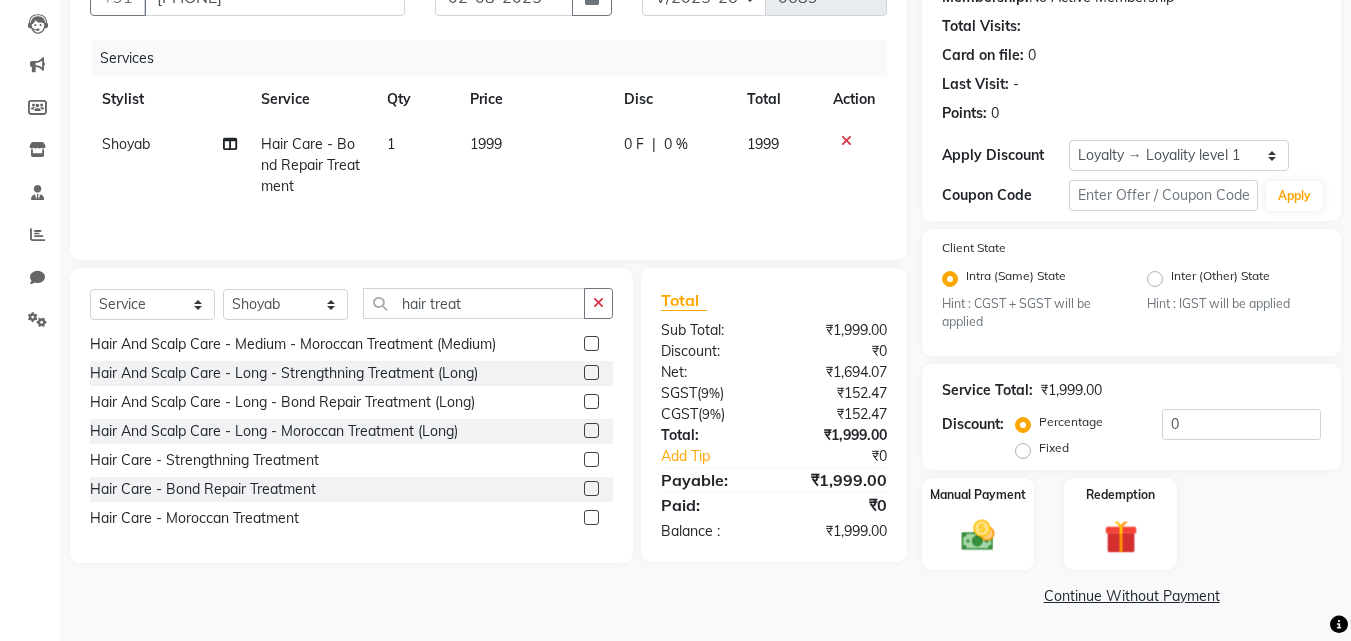 scroll, scrollTop: 208, scrollLeft: 0, axis: vertical 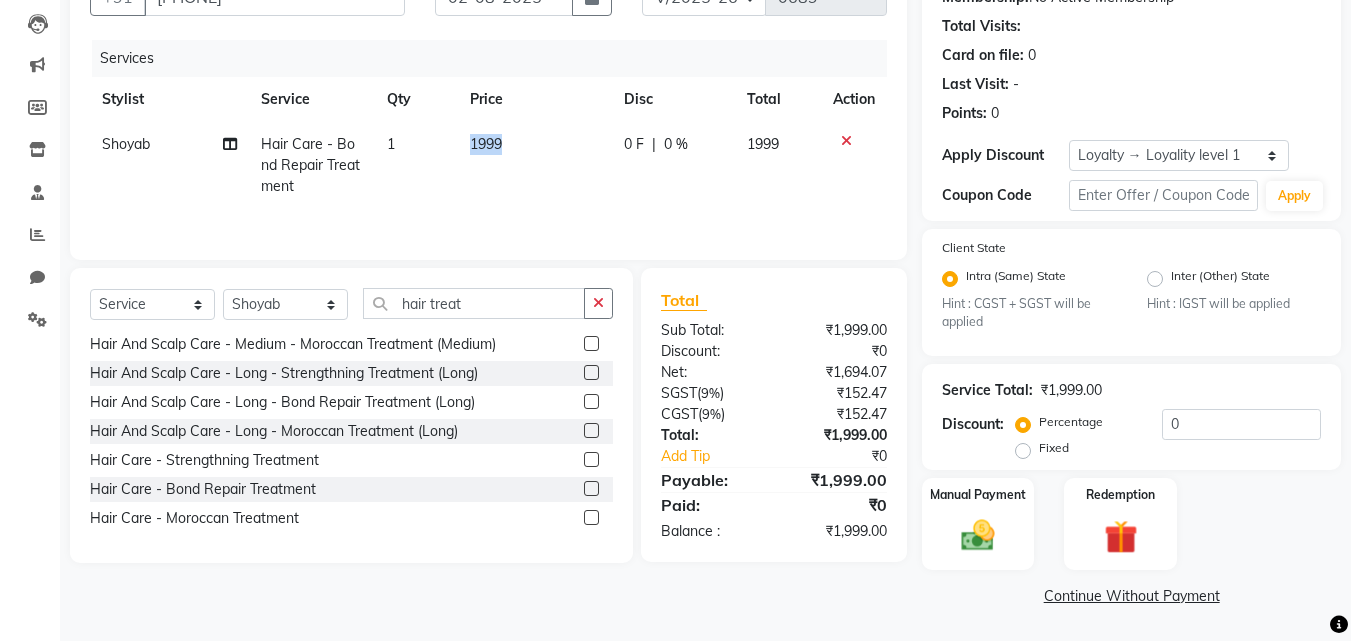 drag, startPoint x: 502, startPoint y: 140, endPoint x: 446, endPoint y: 157, distance: 58.5235 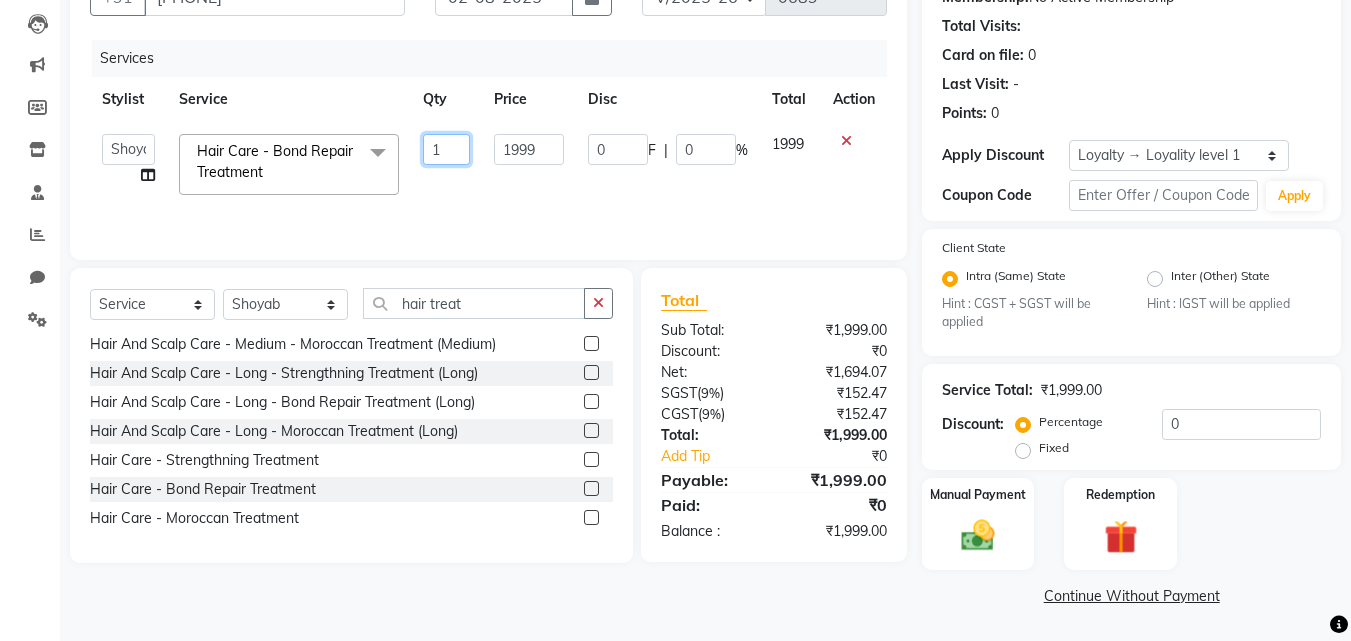 click on "1" 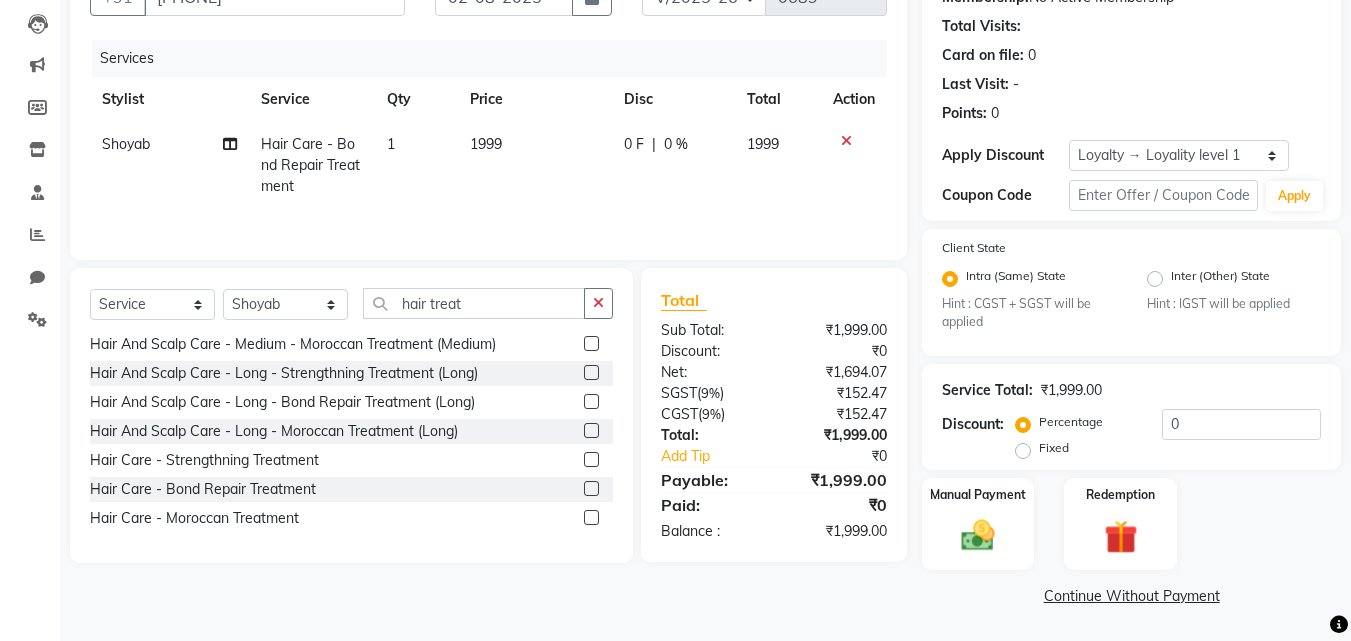 click on "1999" 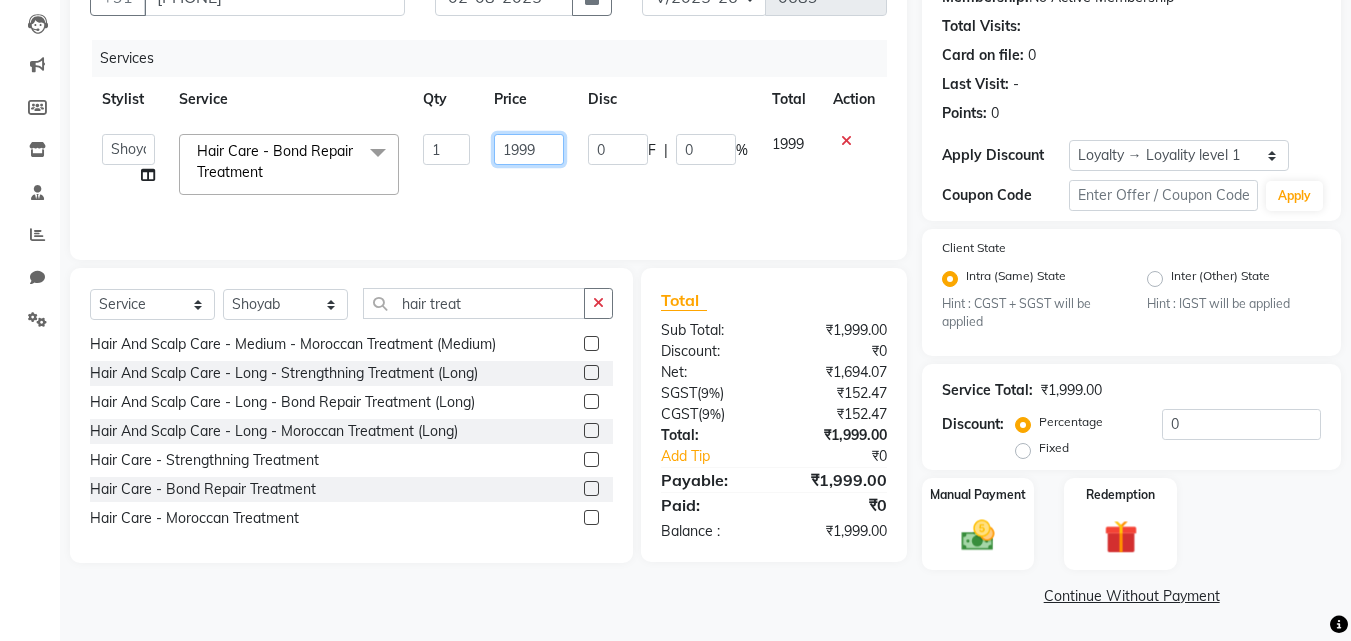 drag, startPoint x: 553, startPoint y: 152, endPoint x: 496, endPoint y: 152, distance: 57 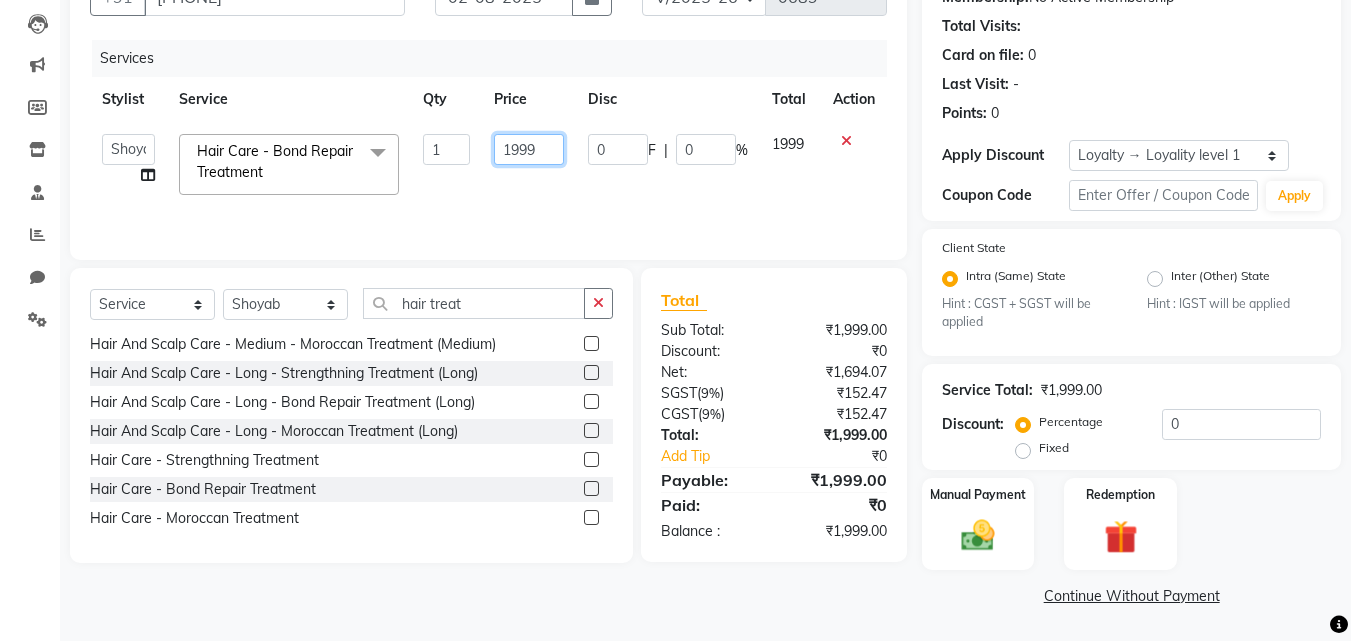 click on "1999" 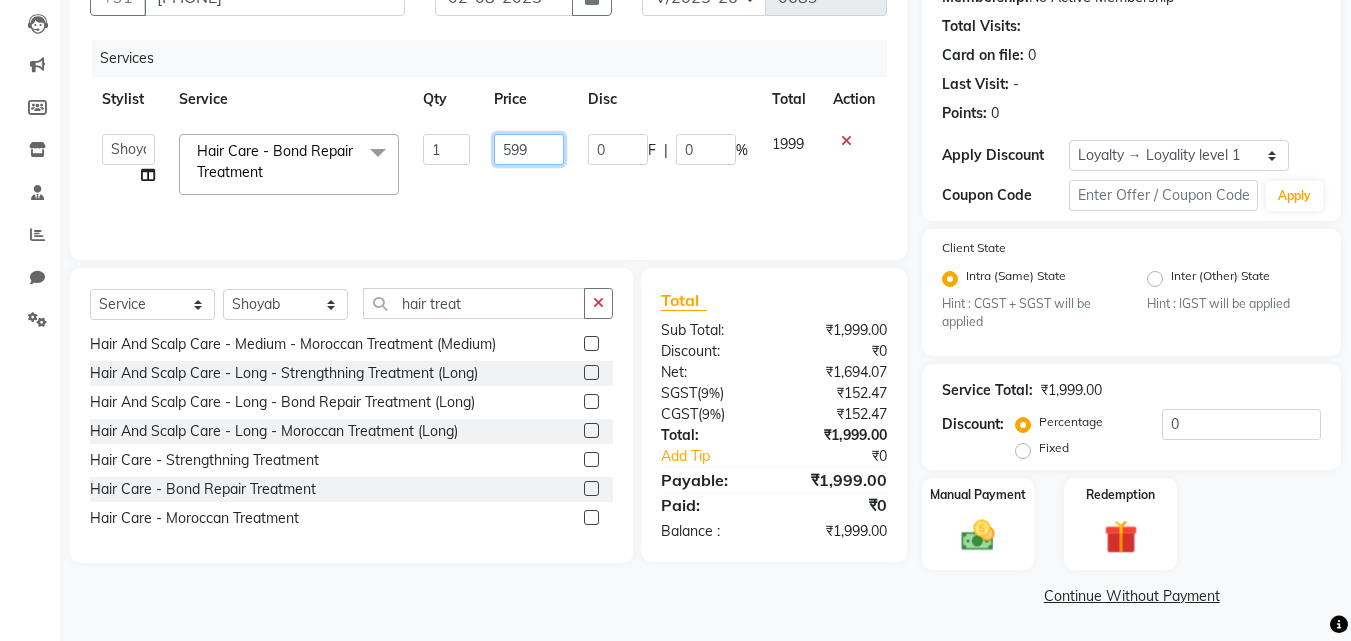 type on "5999" 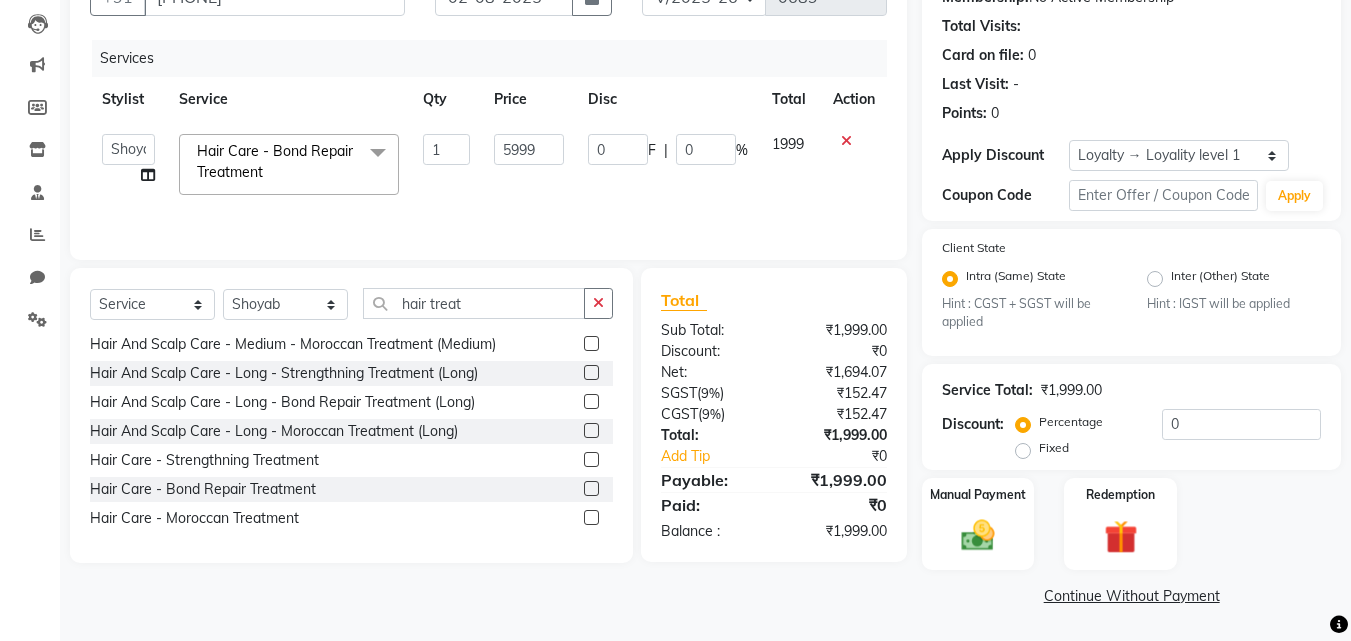 click on "5999" 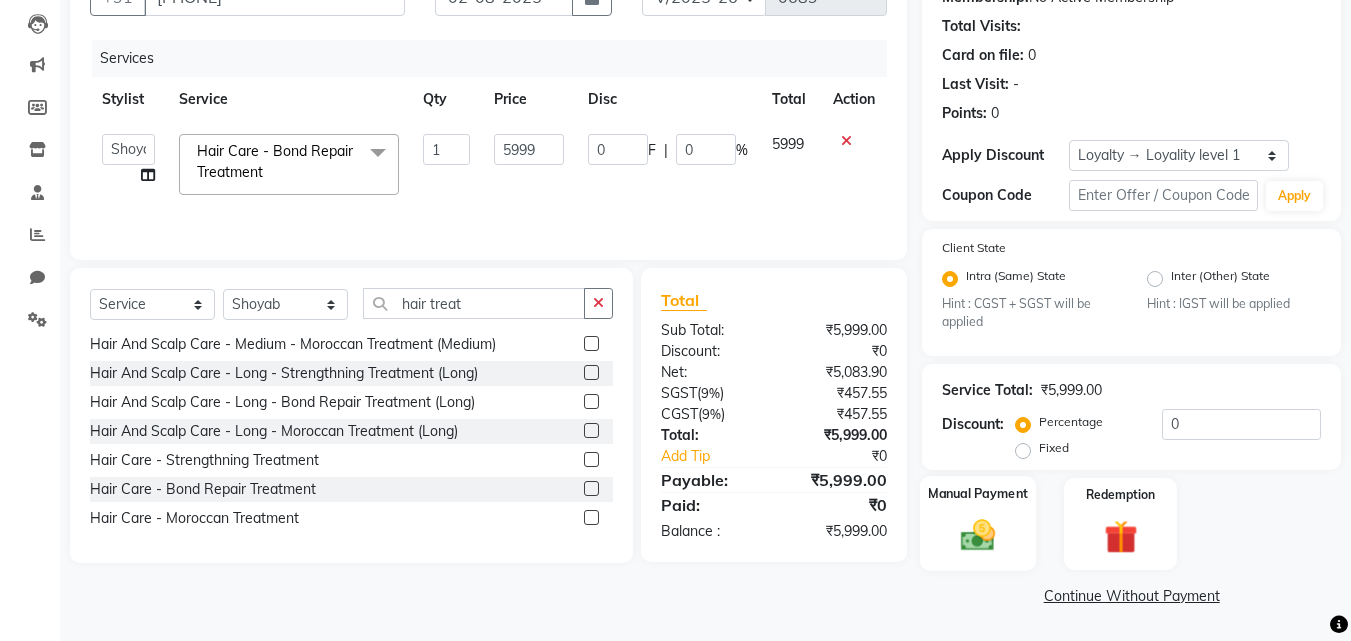 click on "Manual Payment" 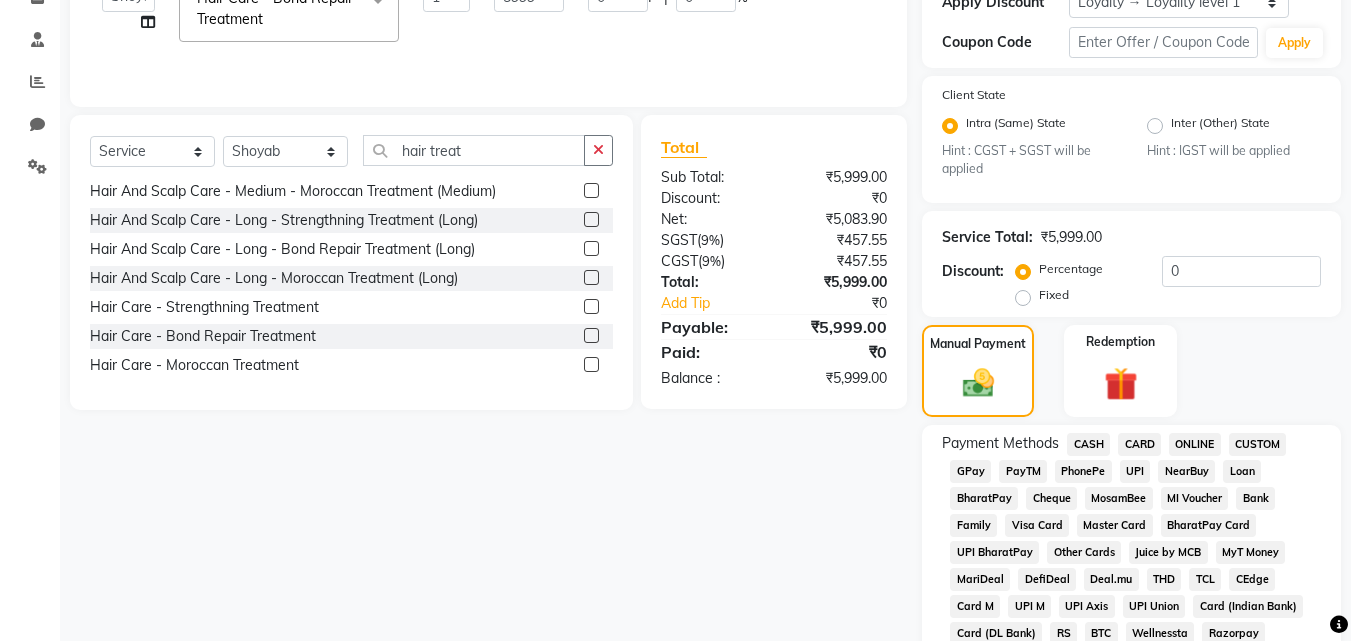 scroll, scrollTop: 508, scrollLeft: 0, axis: vertical 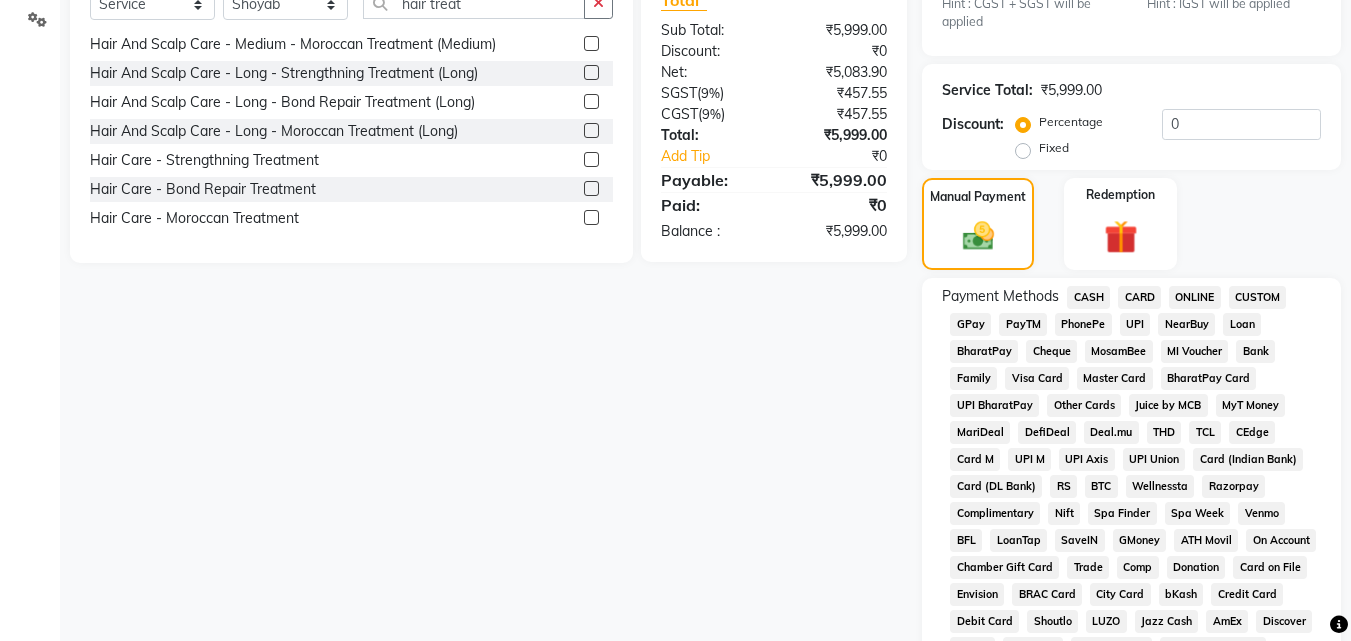 click on "CASH" 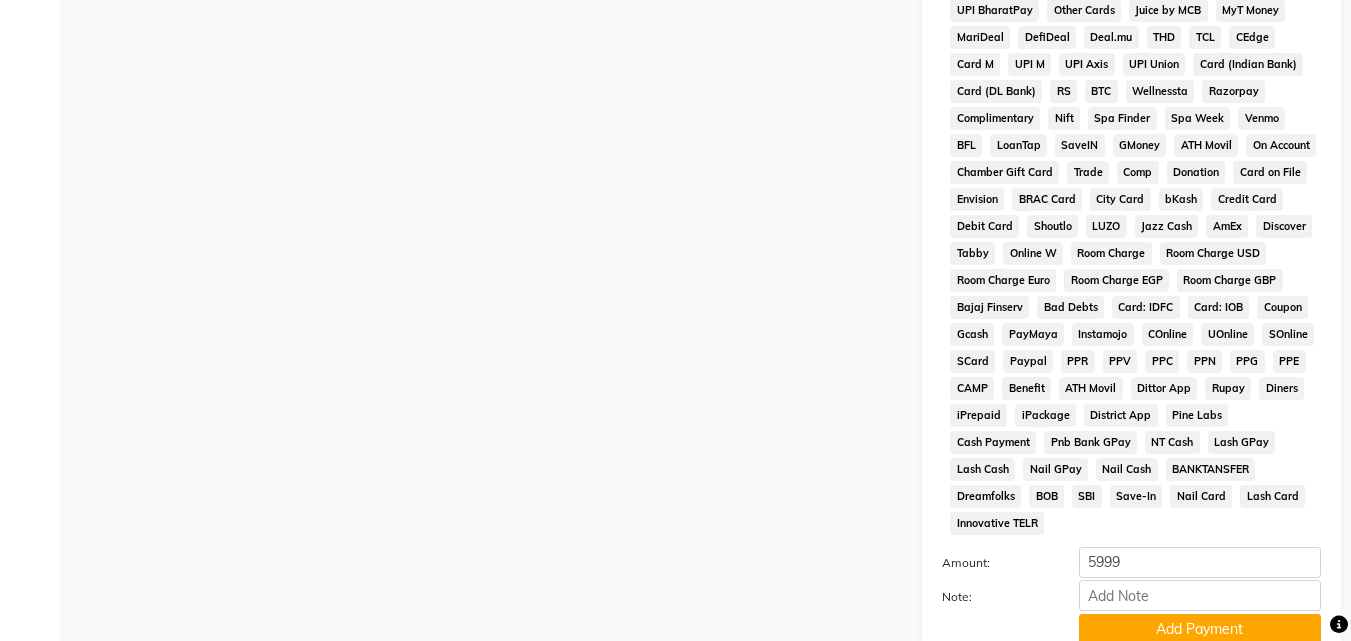 scroll, scrollTop: 1035, scrollLeft: 0, axis: vertical 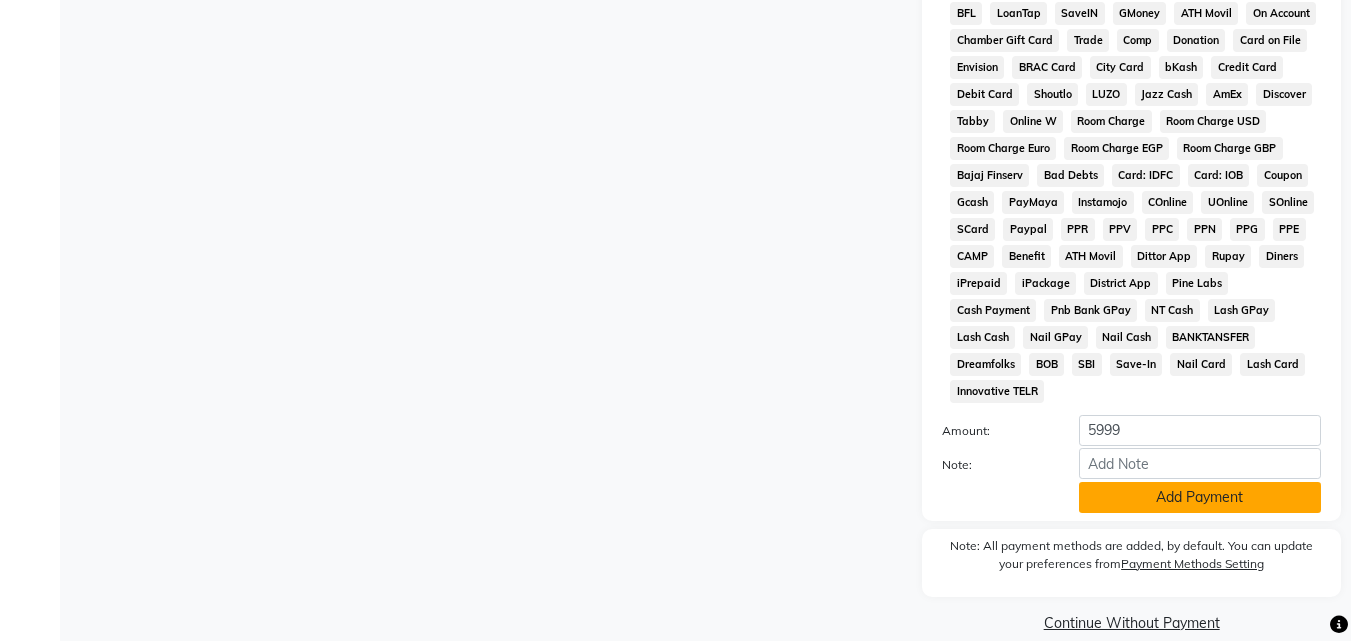 click on "Add Payment" 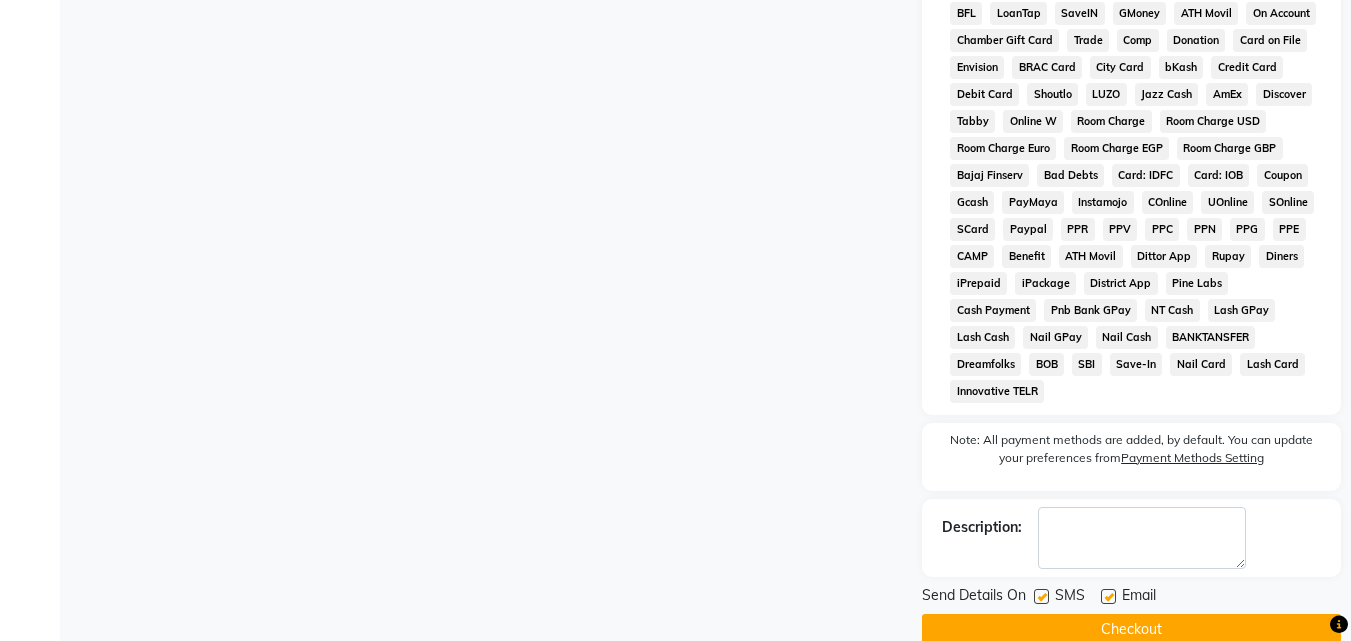 click on "Checkout" 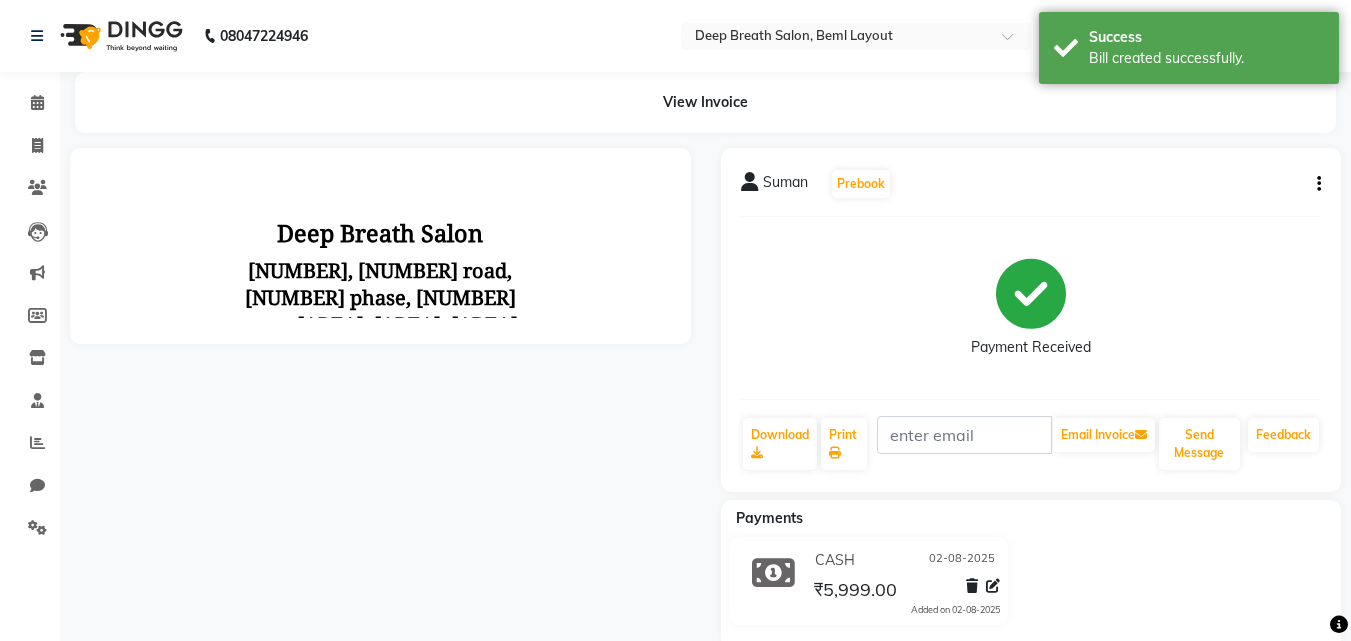 scroll, scrollTop: 0, scrollLeft: 0, axis: both 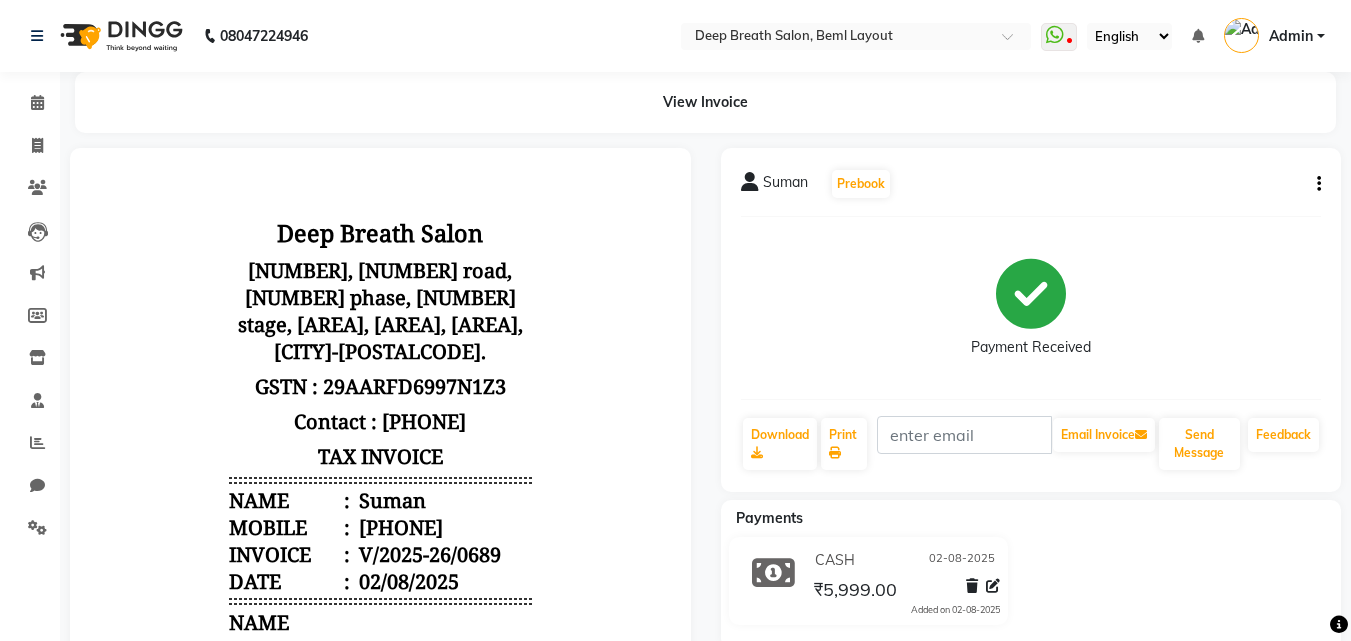 drag, startPoint x: 1195, startPoint y: 608, endPoint x: 1181, endPoint y: 630, distance: 26.076809 